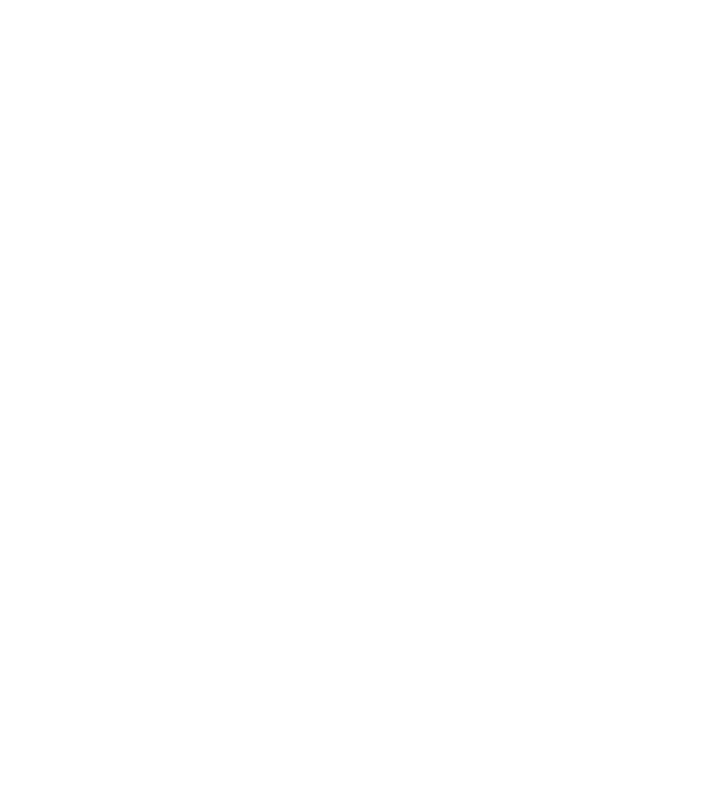 scroll, scrollTop: 0, scrollLeft: 0, axis: both 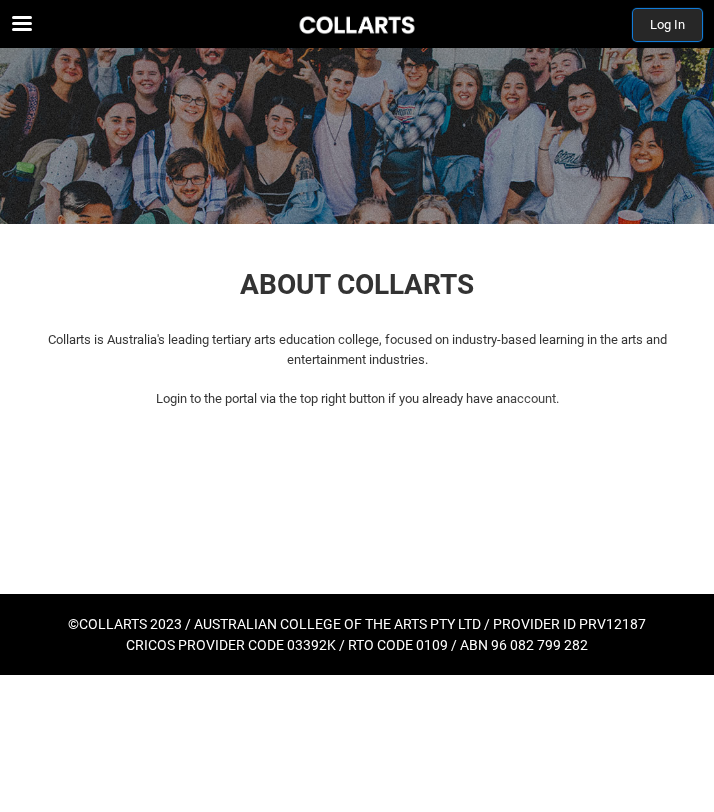 click on "Log In" at bounding box center [667, 25] 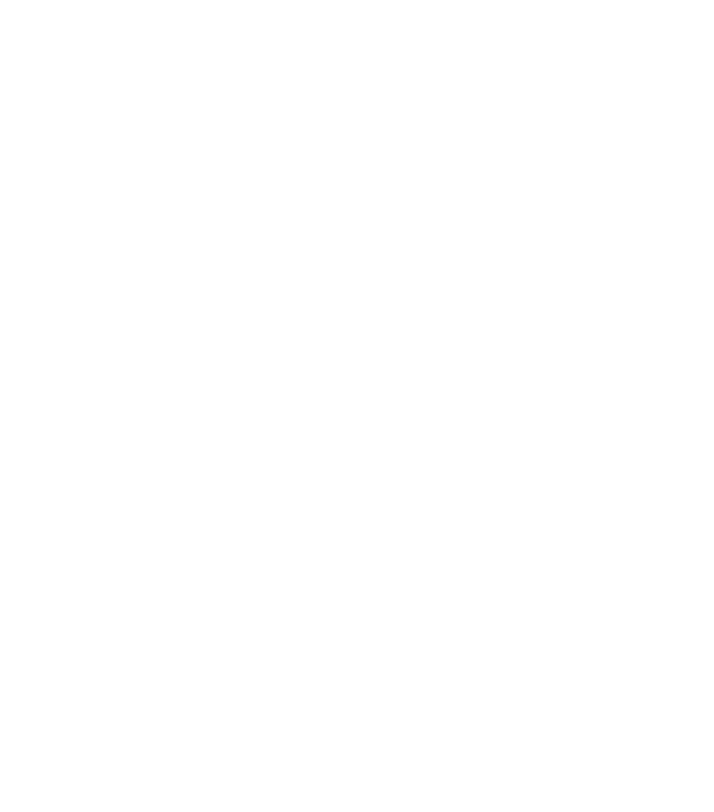 scroll, scrollTop: 0, scrollLeft: 0, axis: both 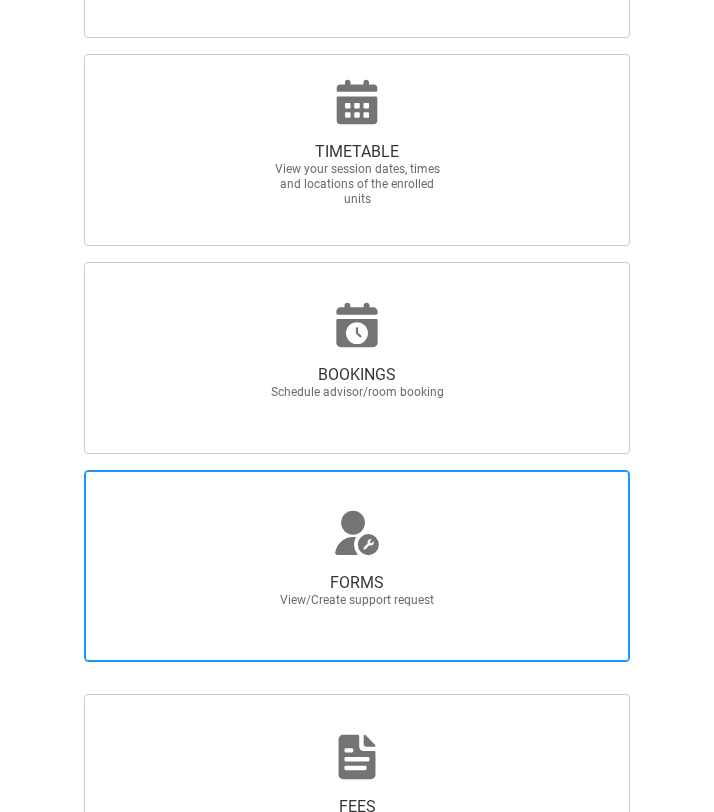 click on "FORMS" at bounding box center (357, 583) 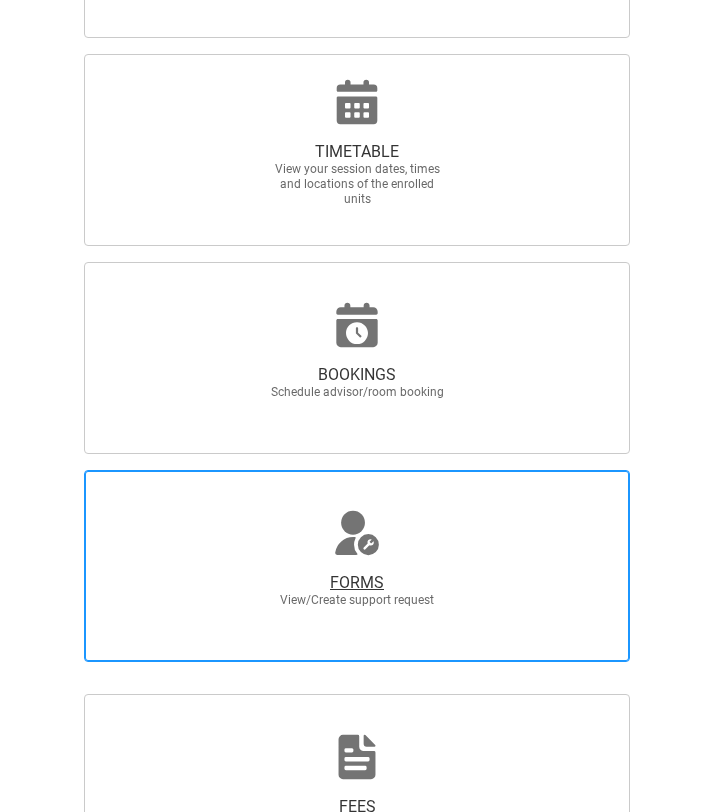 click on "FORMS View/Create support request" at bounding box center (15, 469) 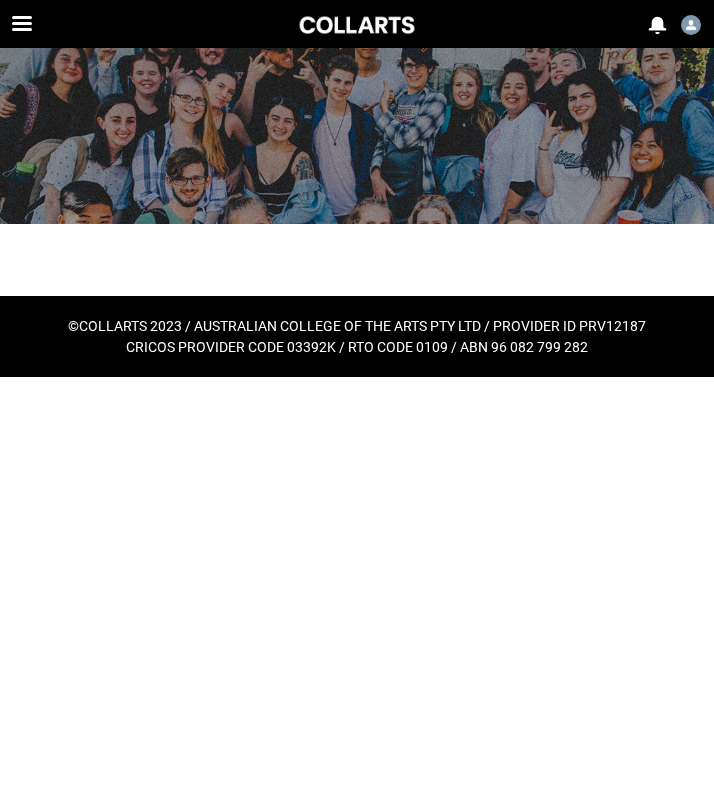scroll, scrollTop: 0, scrollLeft: 0, axis: both 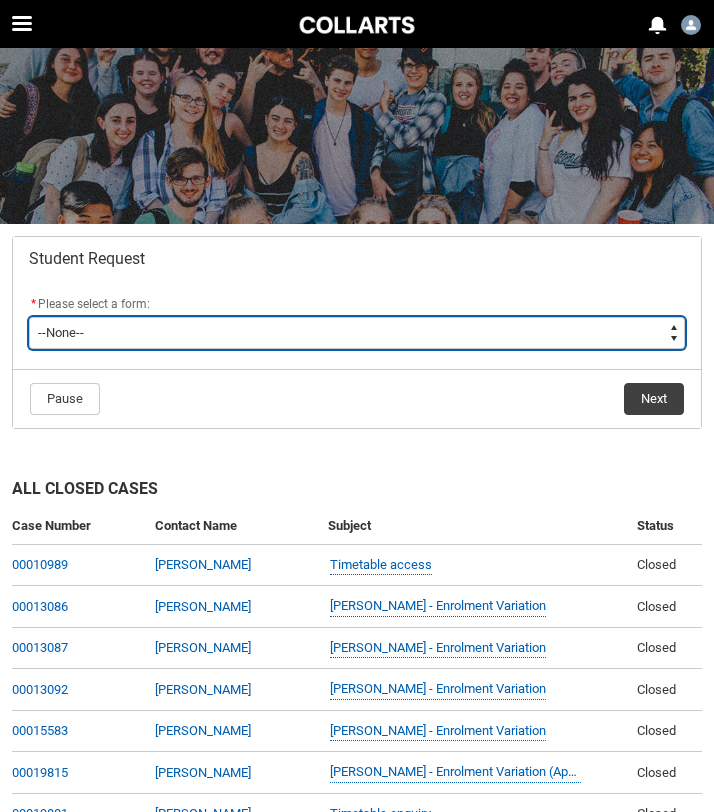 click on "--None-- Academic Transcript Application to Appeal Assignment Extension Course Credit / RPL Course Transfer Deferral / Leave of Absence Enrolment Variation Grievance Reasonable Adjustment Return to Study Application Special Consideration Tuition Fee Refund Withdraw & Cancel Enrolment General Enquiry FEE-HELP Exemption Form Financial Hardship Program" at bounding box center (357, 333) 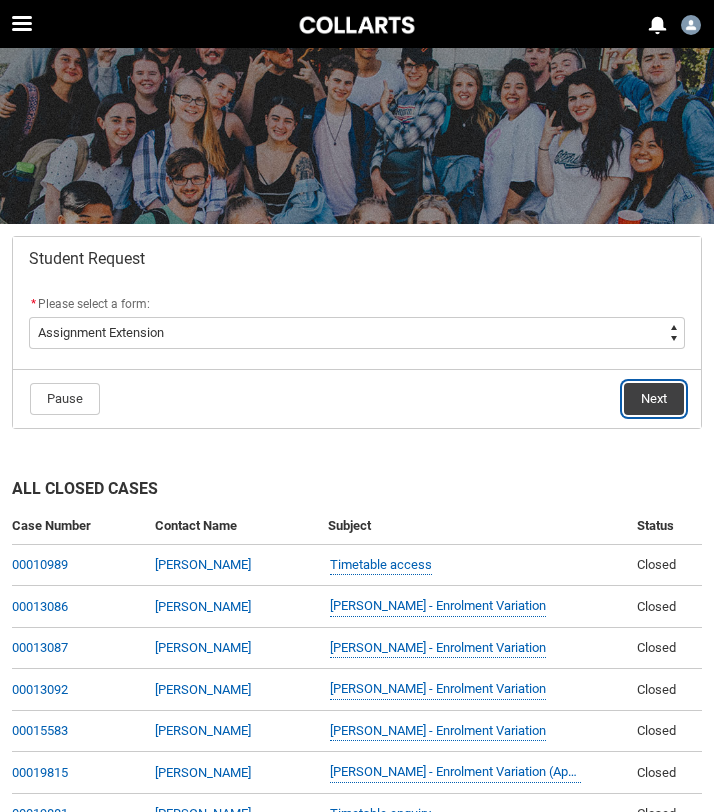 click on "Next" 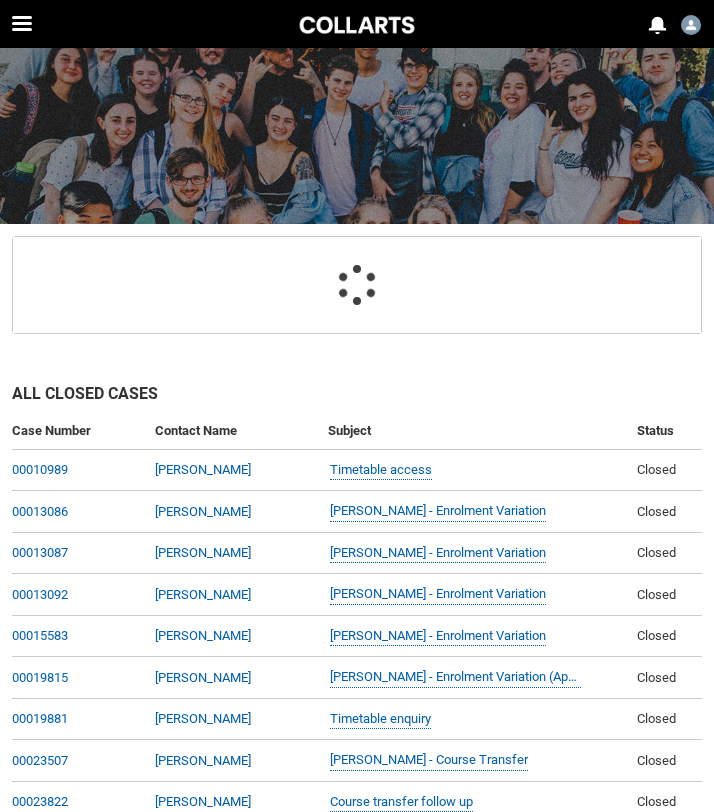 scroll, scrollTop: 37, scrollLeft: 0, axis: vertical 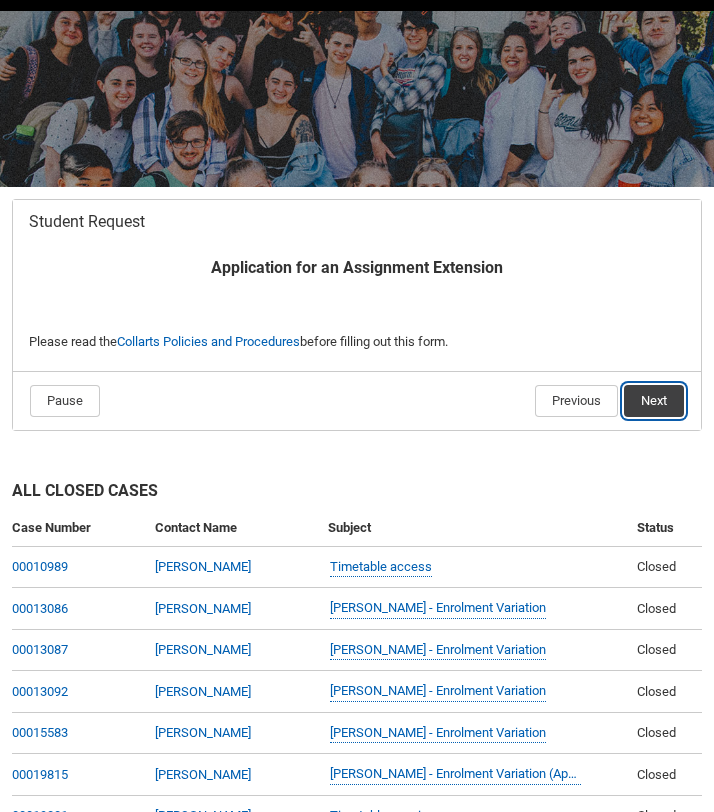 click on "Next" 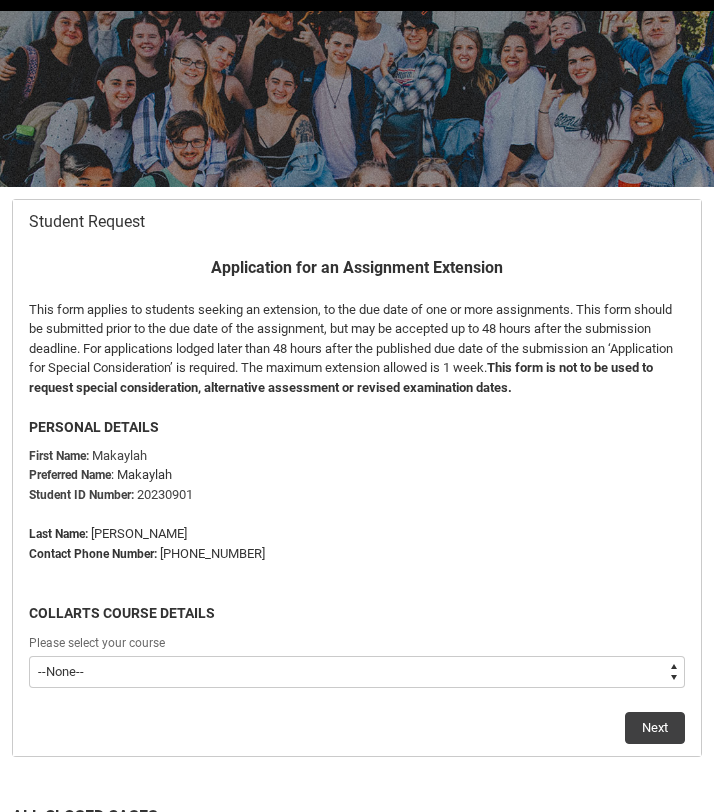 click on "--None-- Bachelor of Applied Business (Entertainment Management) V2" at bounding box center [357, 672] 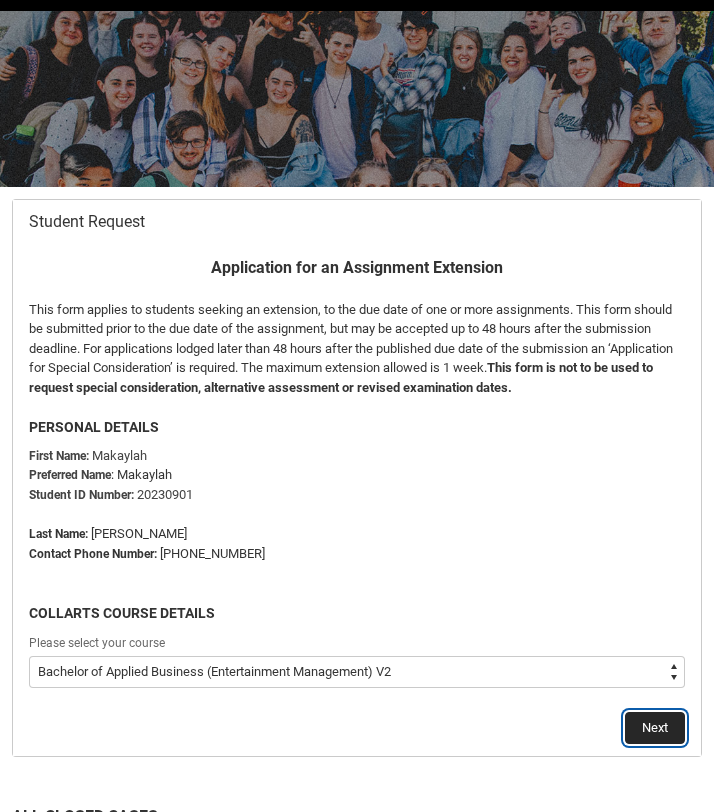 click on "Next" 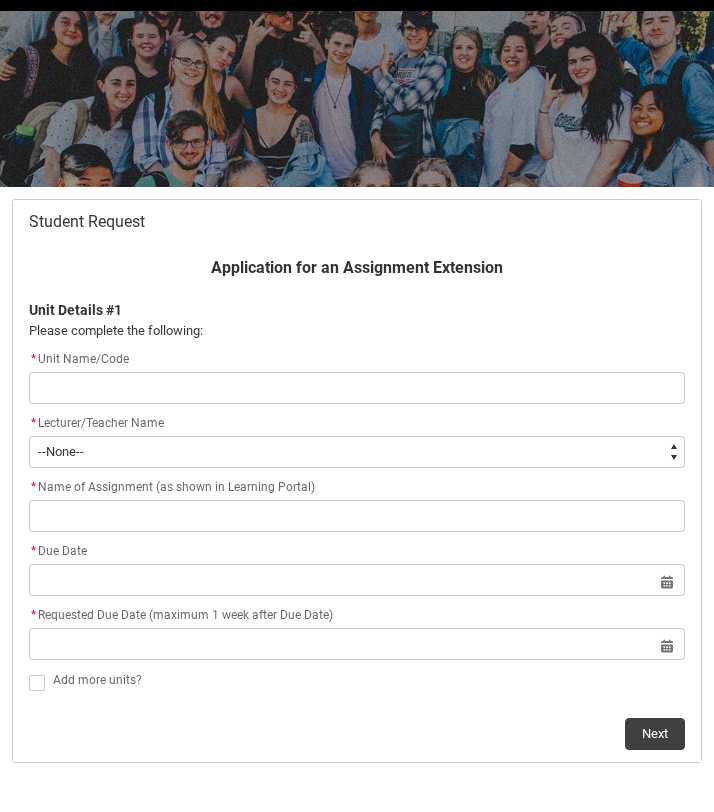 type on "M" 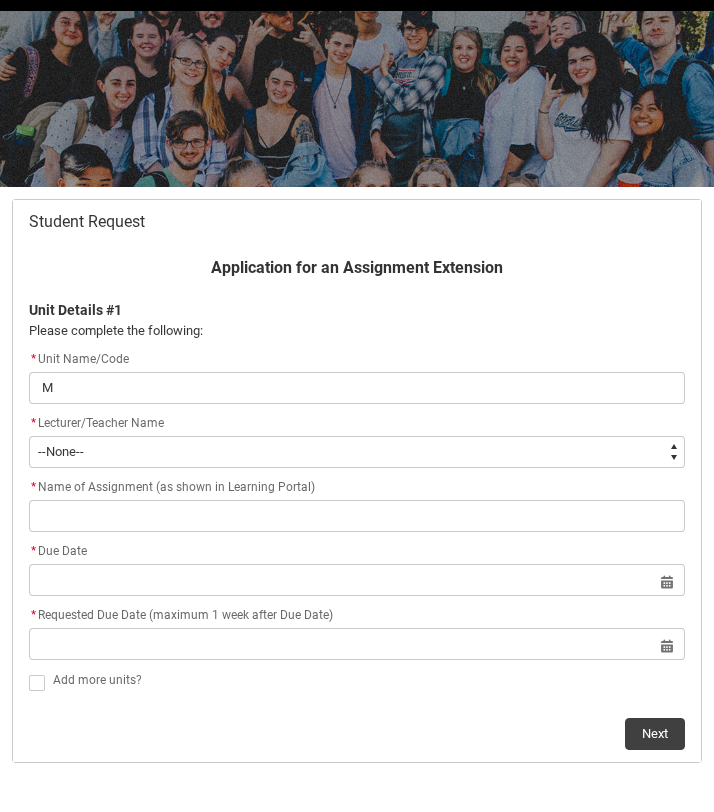 type 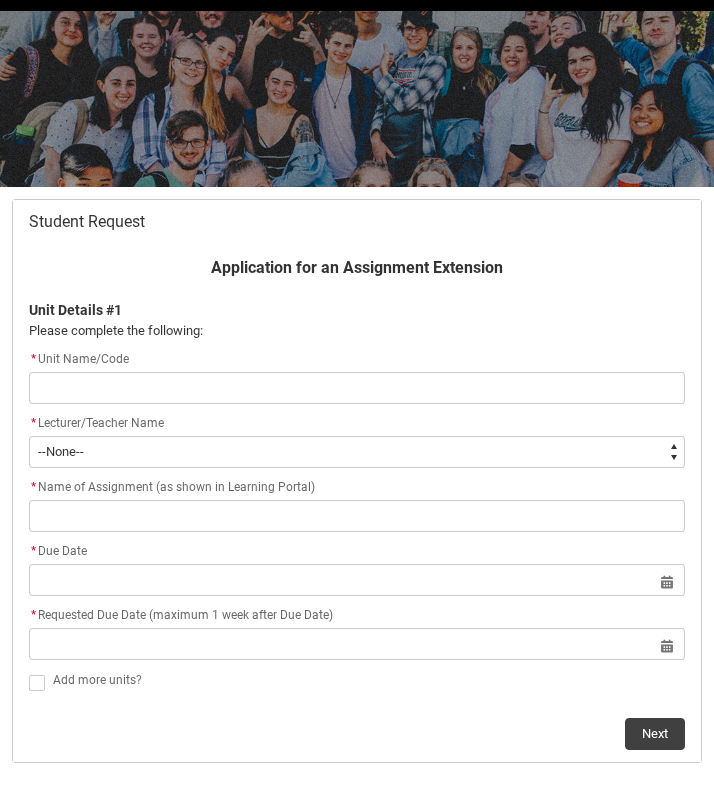 type on "E" 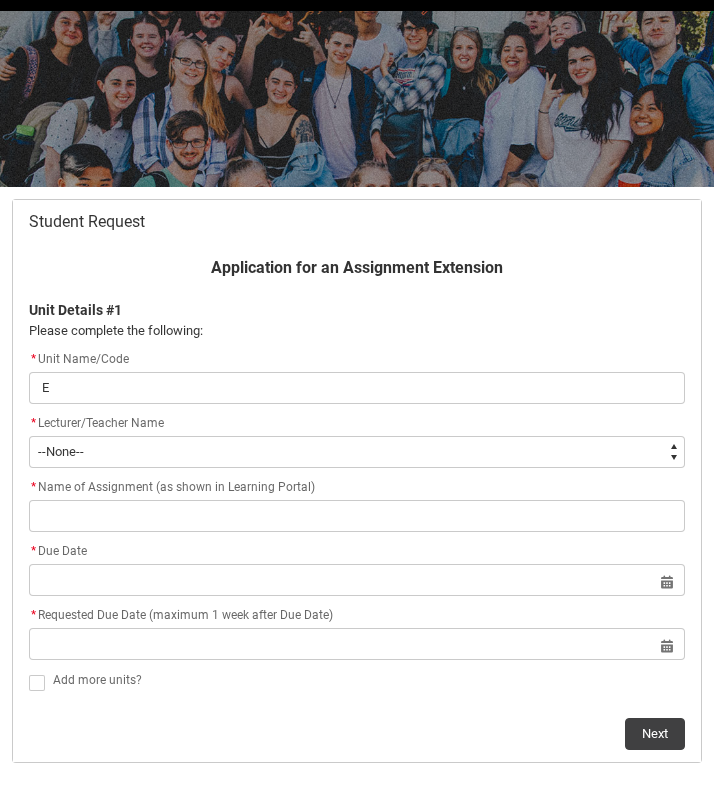 type on "EM" 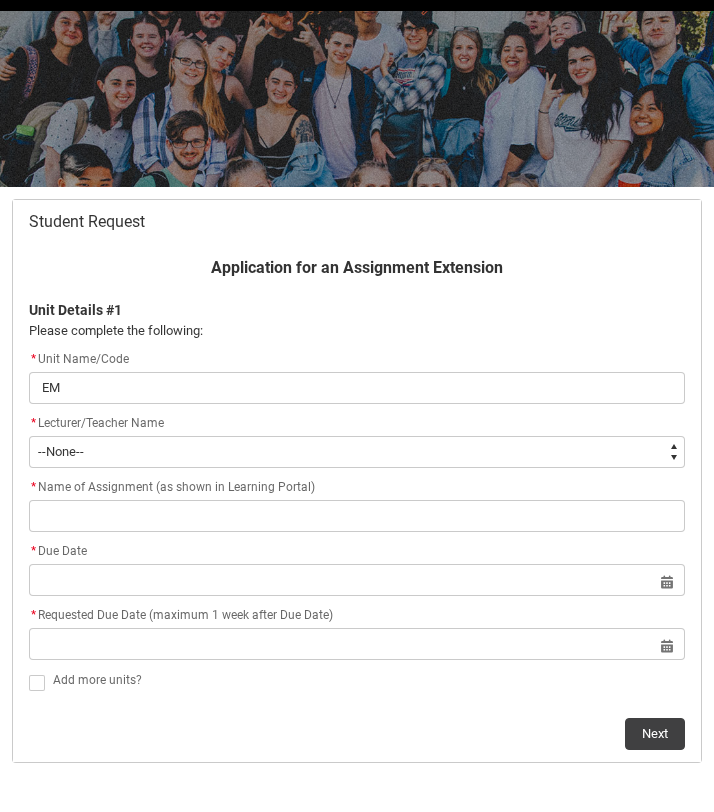 type on "EMC" 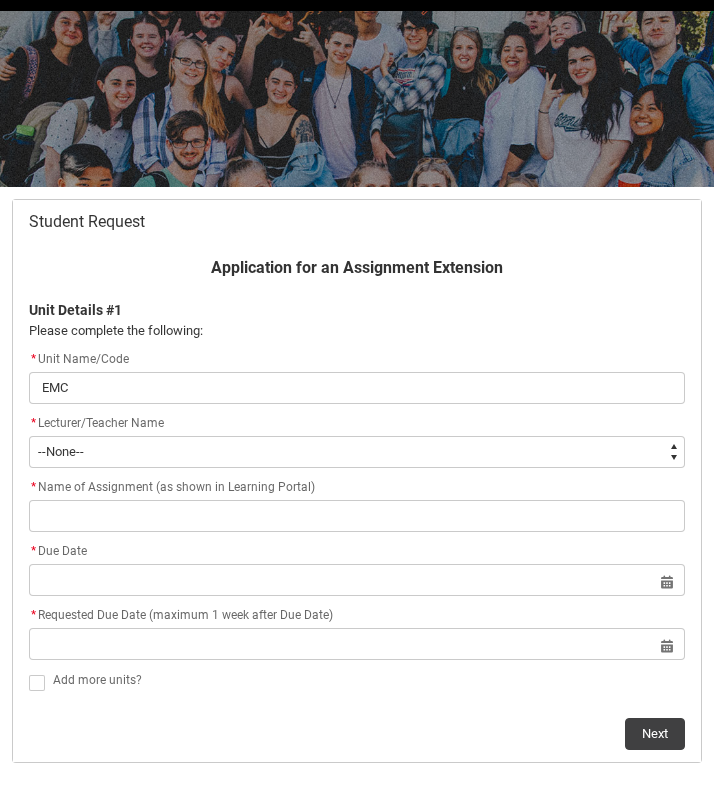 type on "EMCO" 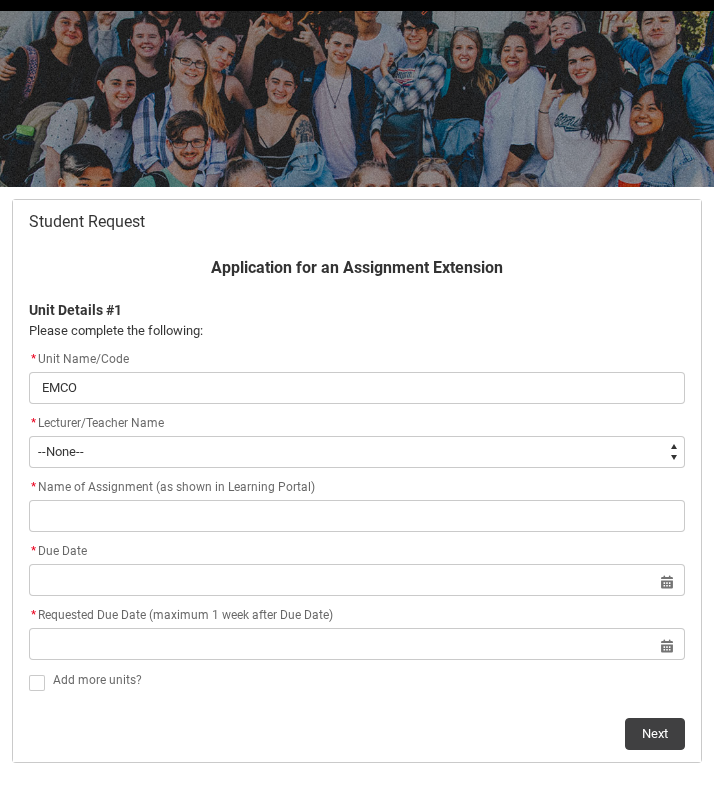 type on "EMCON" 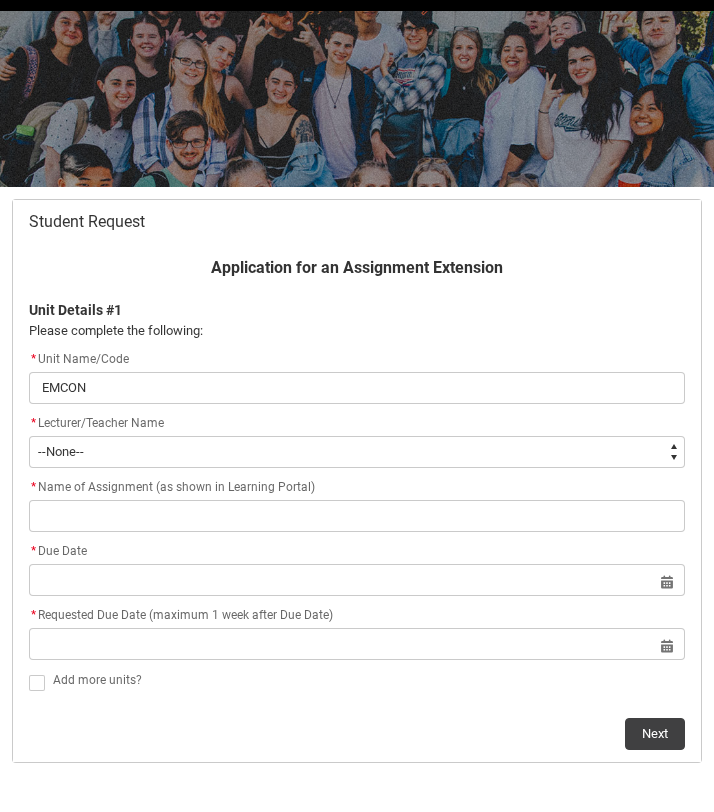 type on "EMCON3" 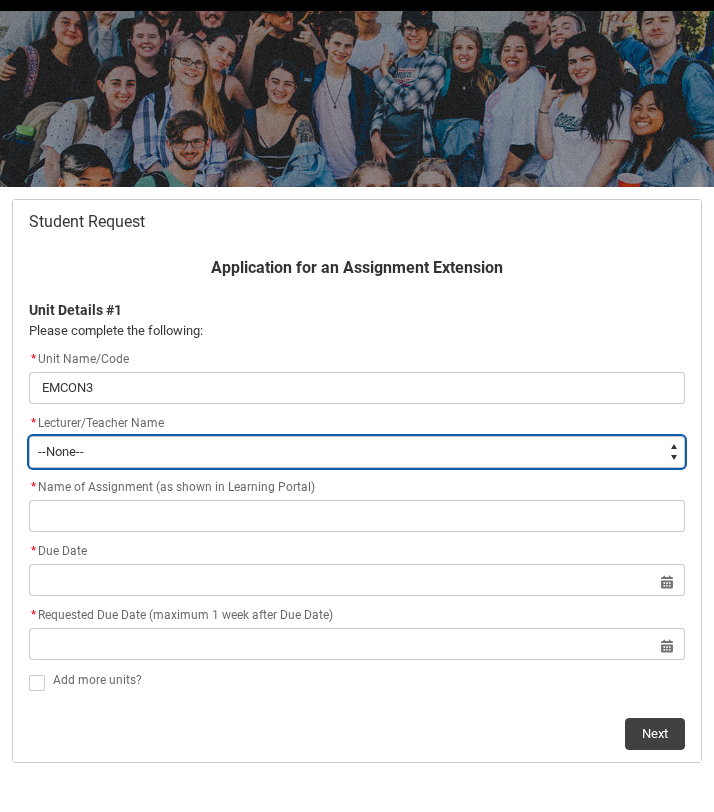 click on "--None-- [PERSON_NAME] [PERSON_NAME] [PERSON_NAME] [PERSON_NAME] [PERSON_NAME] [PERSON_NAME] [PERSON_NAME] [PERSON_NAME] [PERSON_NAME] [PERSON_NAME] [PERSON_NAME] [PERSON_NAME] [PERSON_NAME] [PERSON_NAME] [PERSON_NAME] [PERSON_NAME] [PERSON_NAME] [PERSON_NAME] [PERSON_NAME] [PERSON_NAME] [PERSON_NAME] [PERSON_NAME] [PERSON_NAME] [PERSON_NAME] [PERSON_NAME] [PERSON_NAME] [PERSON_NAME] [PERSON_NAME] [PERSON_NAME] [PERSON_NAME] [PERSON_NAME] [PERSON_NAME] [PERSON_NAME] [PERSON_NAME] [PERSON_NAME] [PERSON_NAME] [PERSON_NAME] [PERSON_NAME] [PERSON_NAME] [PERSON_NAME] [PERSON_NAME] [PERSON_NAME] [PERSON_NAME] [PERSON_NAME] [PERSON_NAME] [PERSON_NAME] [PERSON_NAME] [PERSON_NAME] [PERSON_NAME] [PERSON_NAME] [PERSON_NAME] [PERSON_NAME] [PERSON_NAME] [PERSON_NAME] [PERSON_NAME] [PERSON_NAME] [PERSON_NAME] [PERSON_NAME] [PERSON_NAME] [PERSON_NAME] [PERSON_NAME] [PERSON_NAME] [PERSON_NAME] [PERSON_NAME] [PERSON_NAME] [PERSON_NAME] [PERSON_NAME] [PERSON_NAME] [PERSON_NAME]" at bounding box center [357, 452] 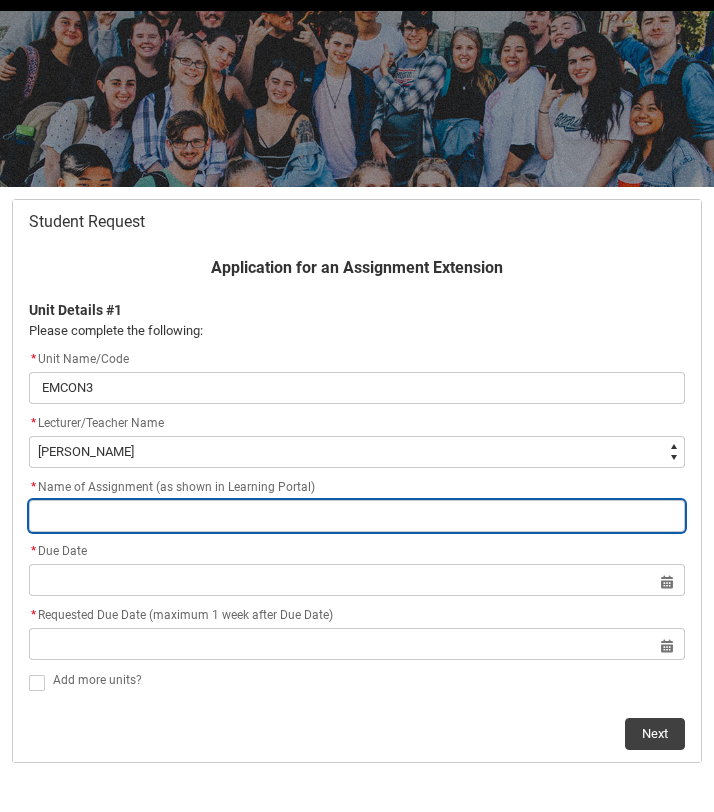 click at bounding box center (357, 516) 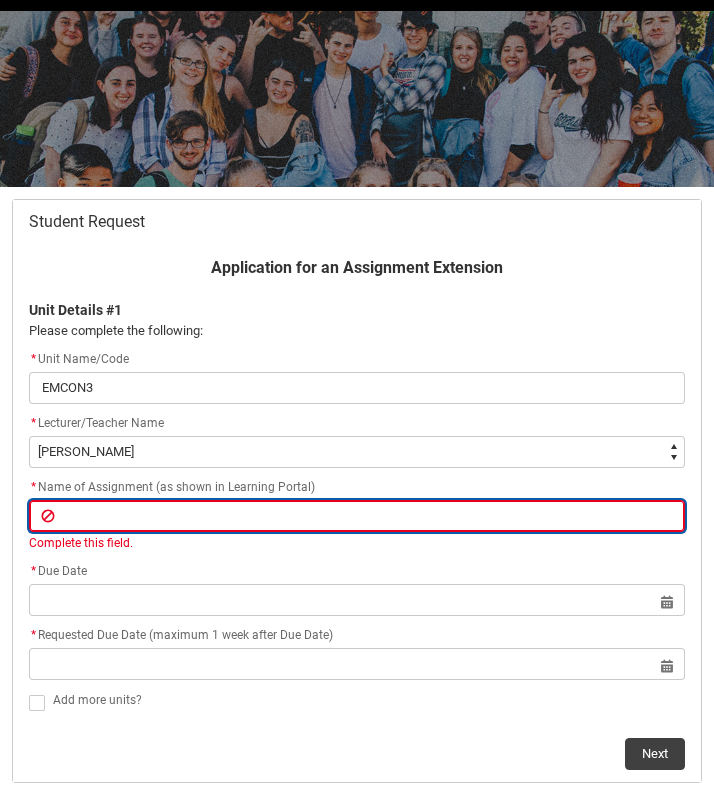 type on "A" 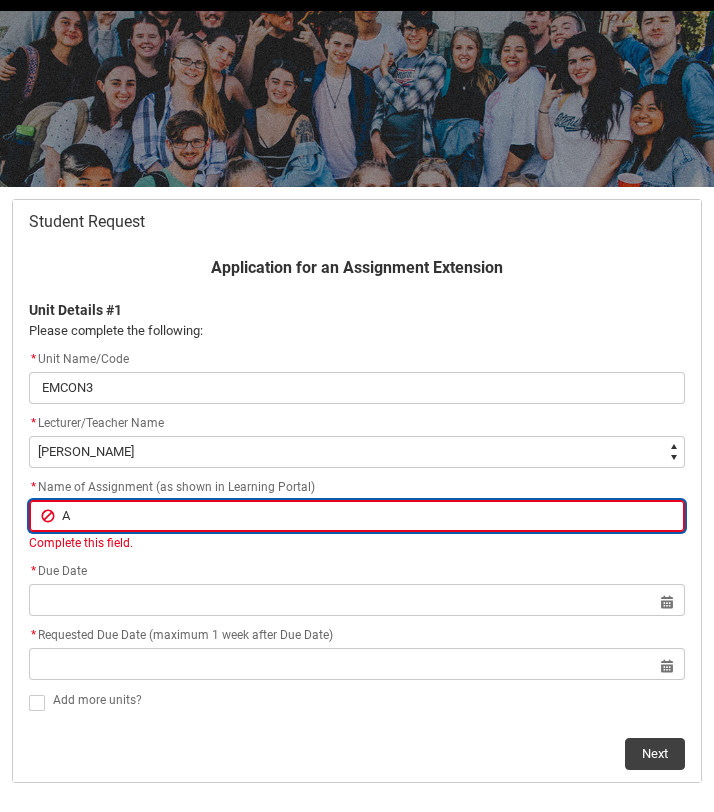 type on "As" 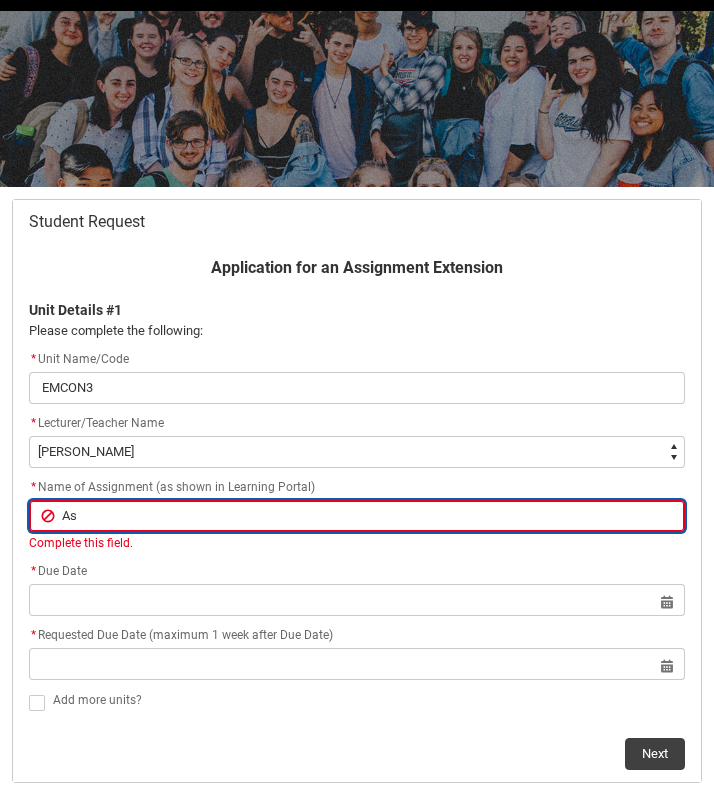 type on "Ass" 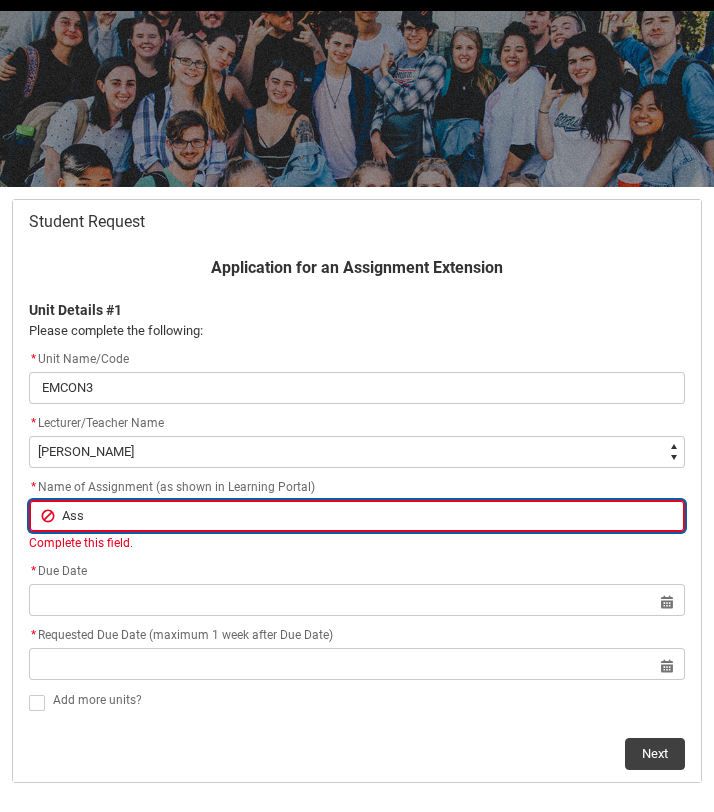 type on "Assi" 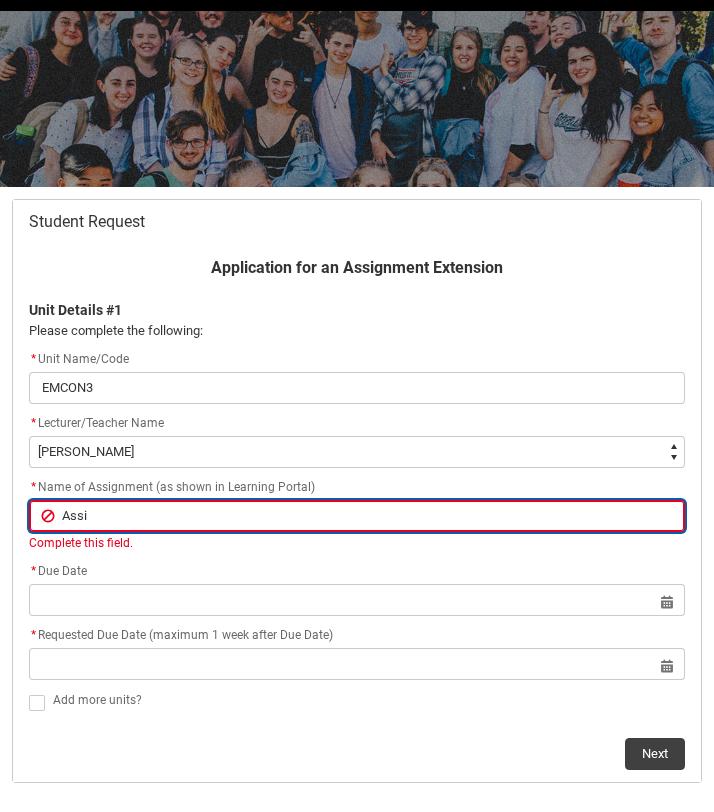 type on "Assig" 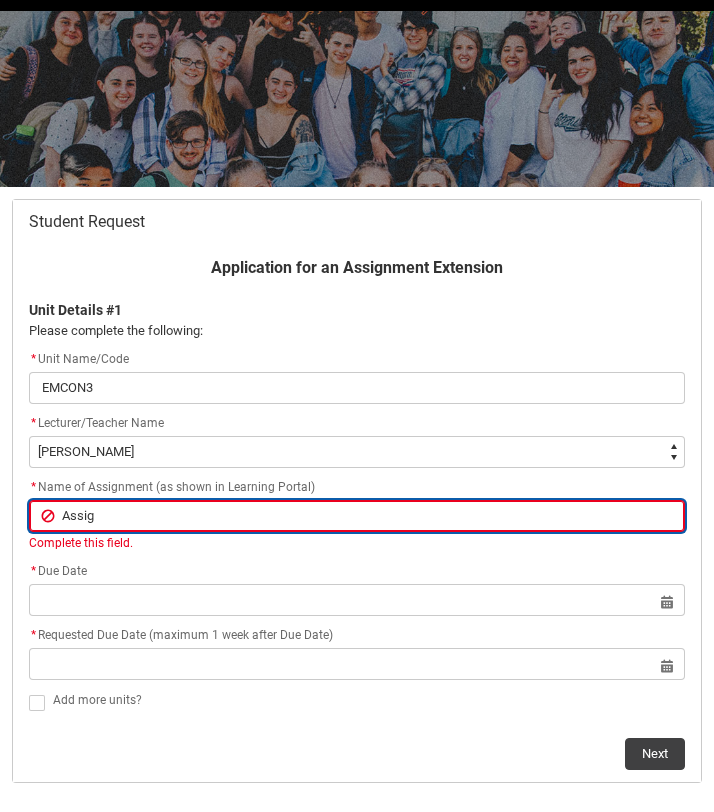 type on "Assign" 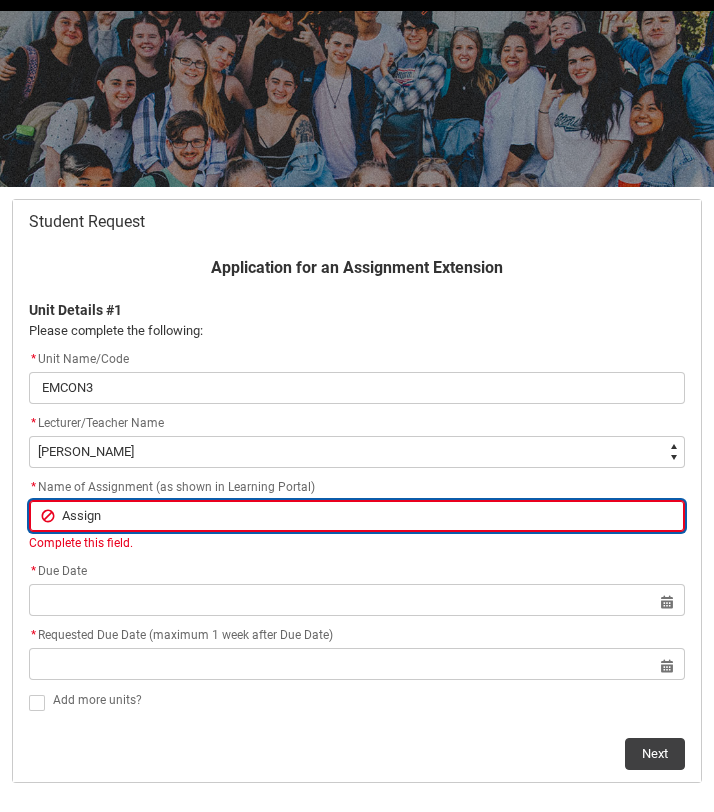 type on "Assignm" 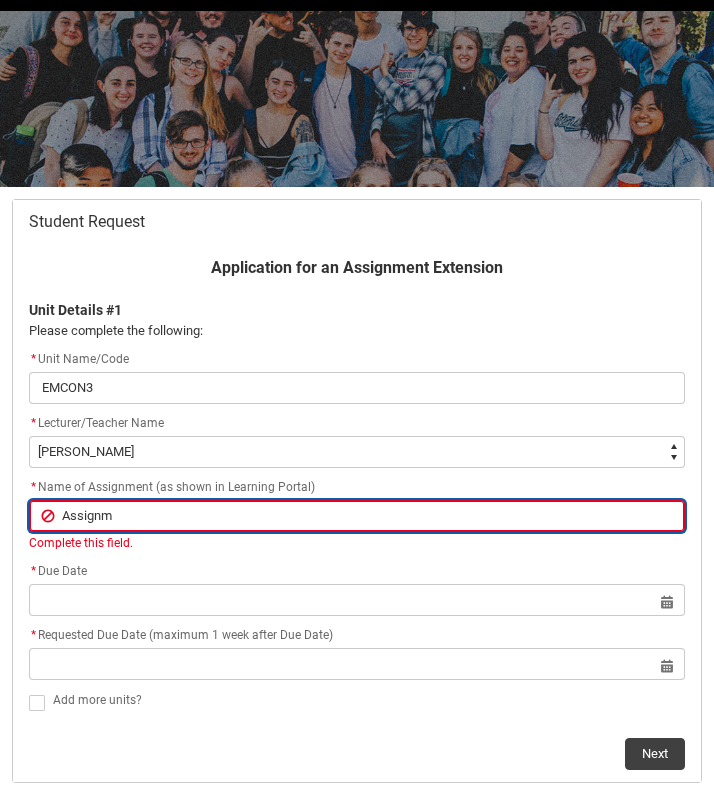 type on "Assignme" 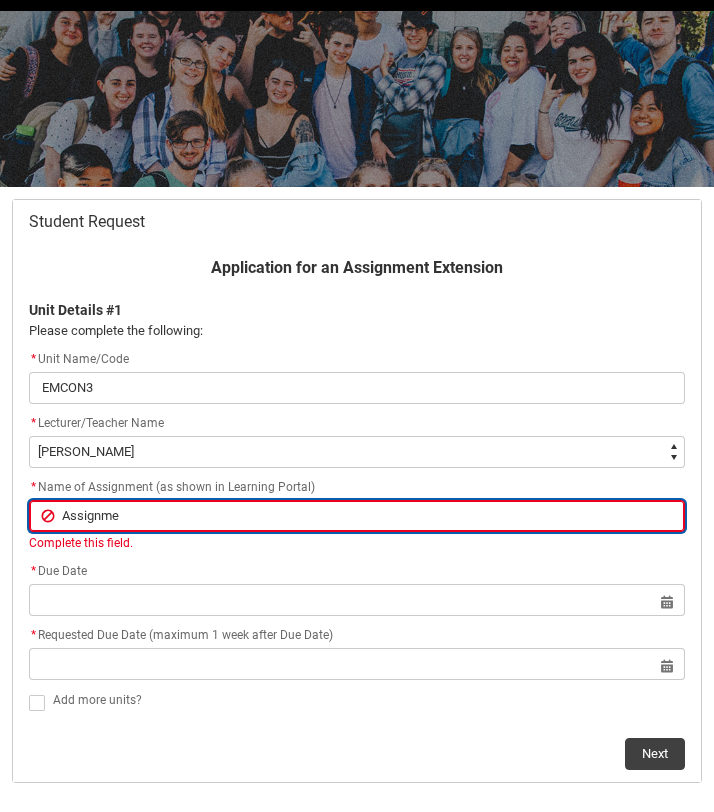 type on "Assignmen" 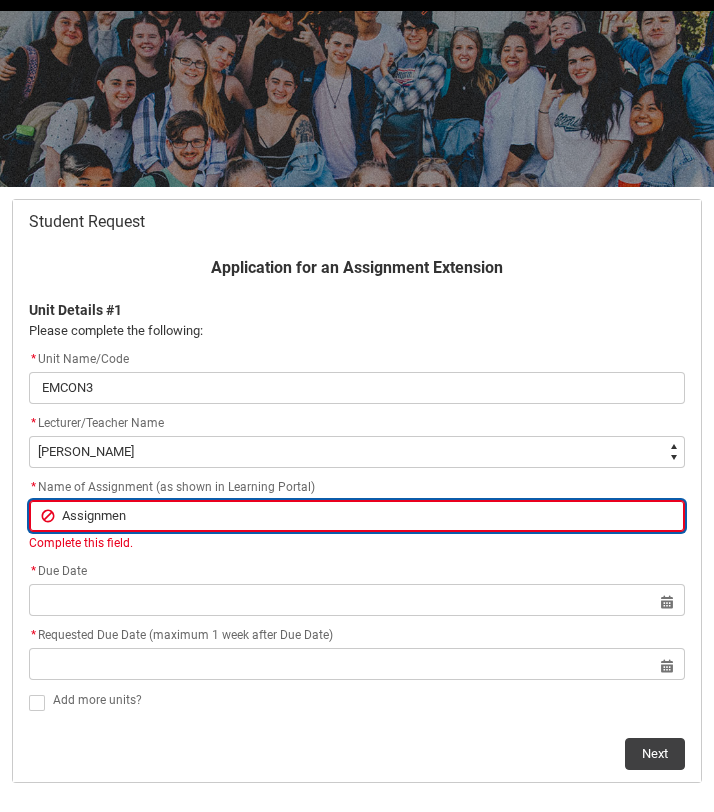 type on "Assignment" 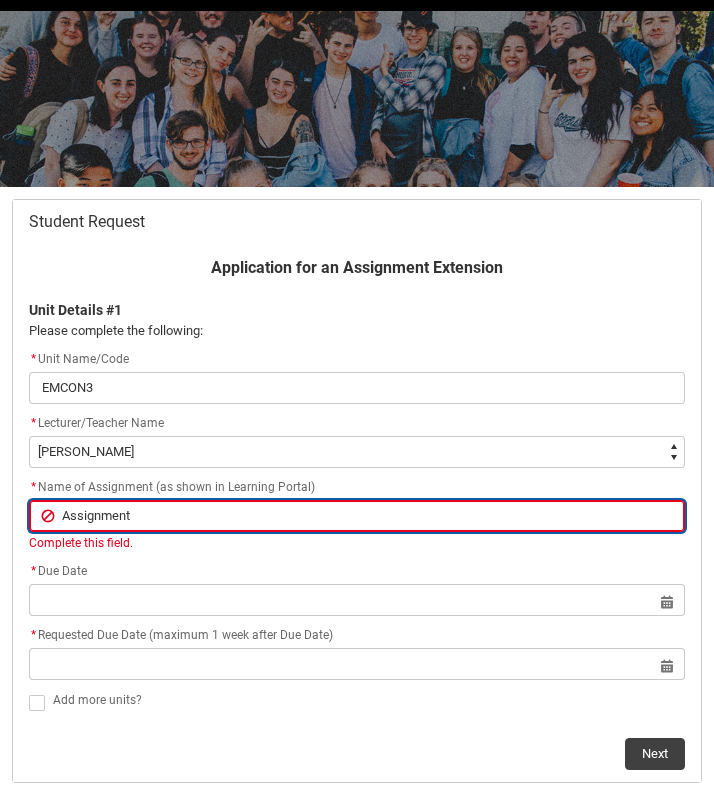 type on "Assignment" 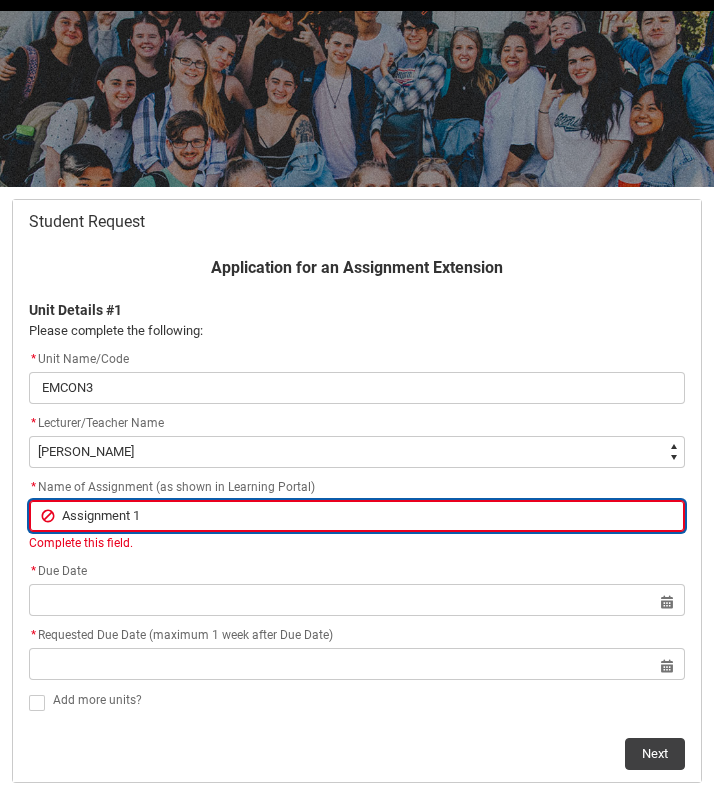 type on "Assignment 1:" 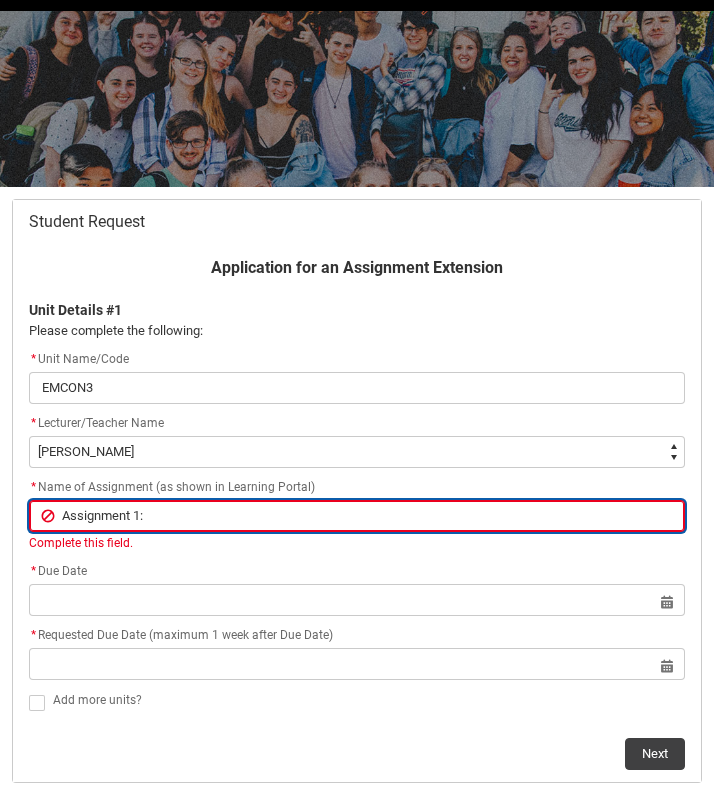 type on "Assignment 1:" 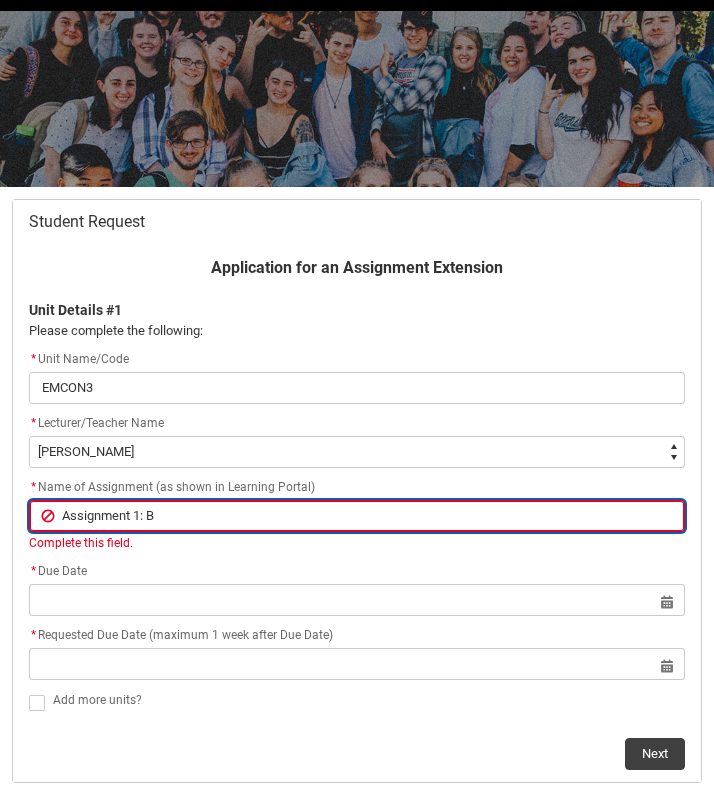type on "Assignment 1: Bu" 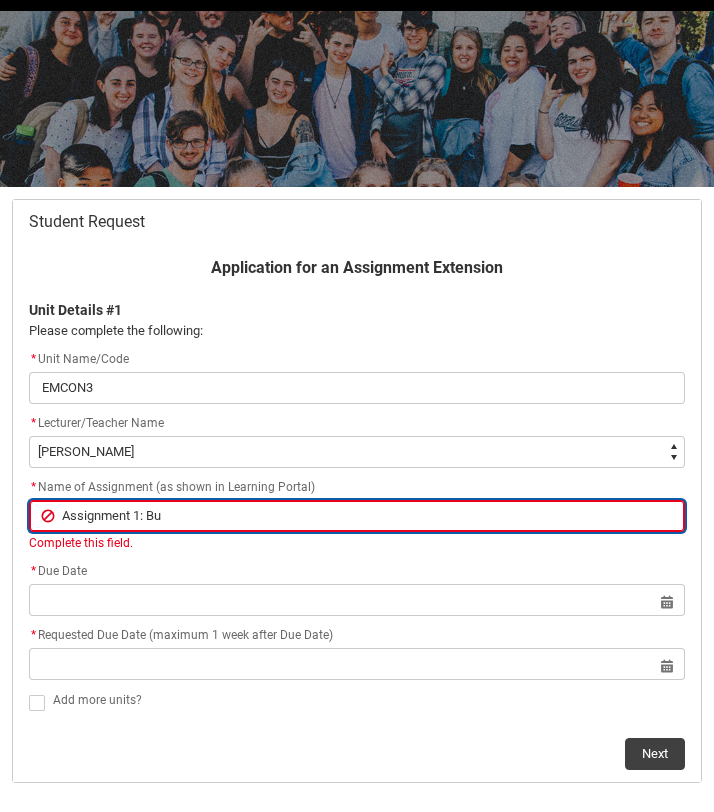type on "Assignment 1: Bus" 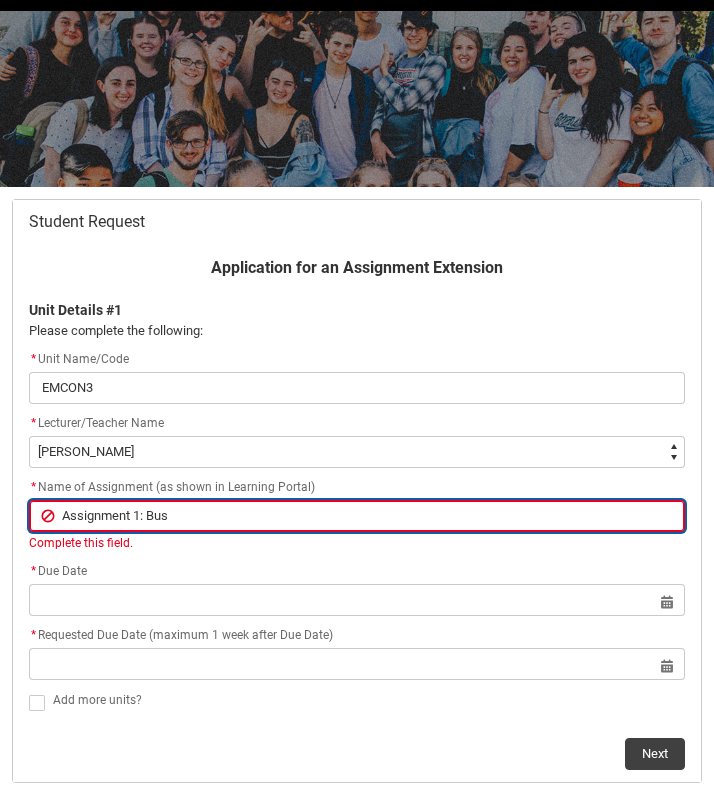type on "Assignment 1: Busi" 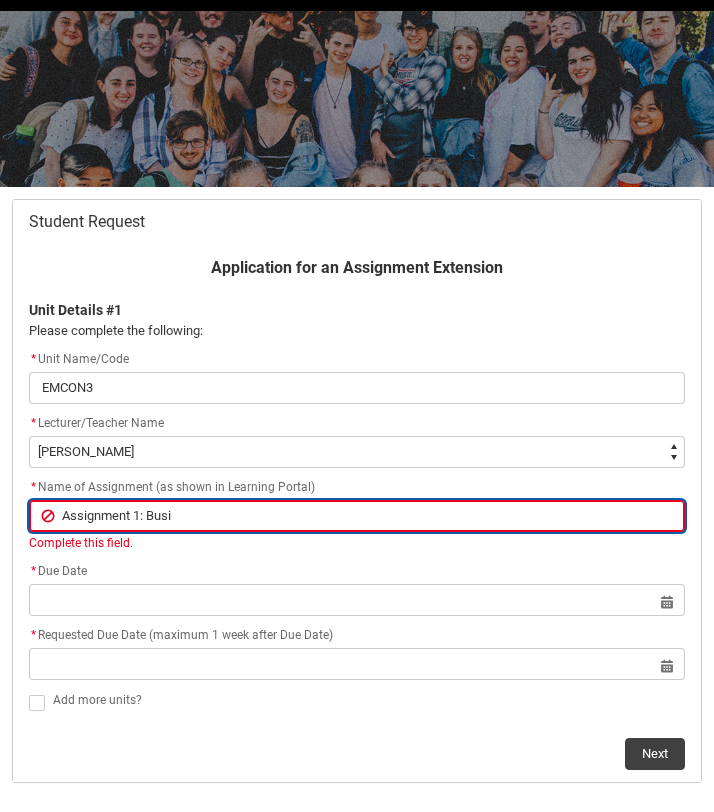 type on "Assignment 1: Busin" 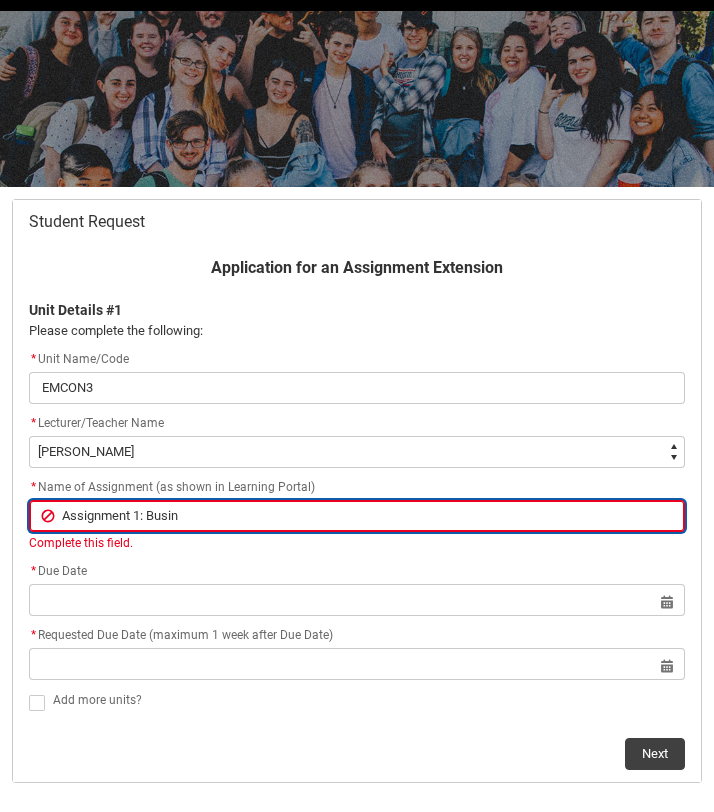 type on "Assignment 1: Busine" 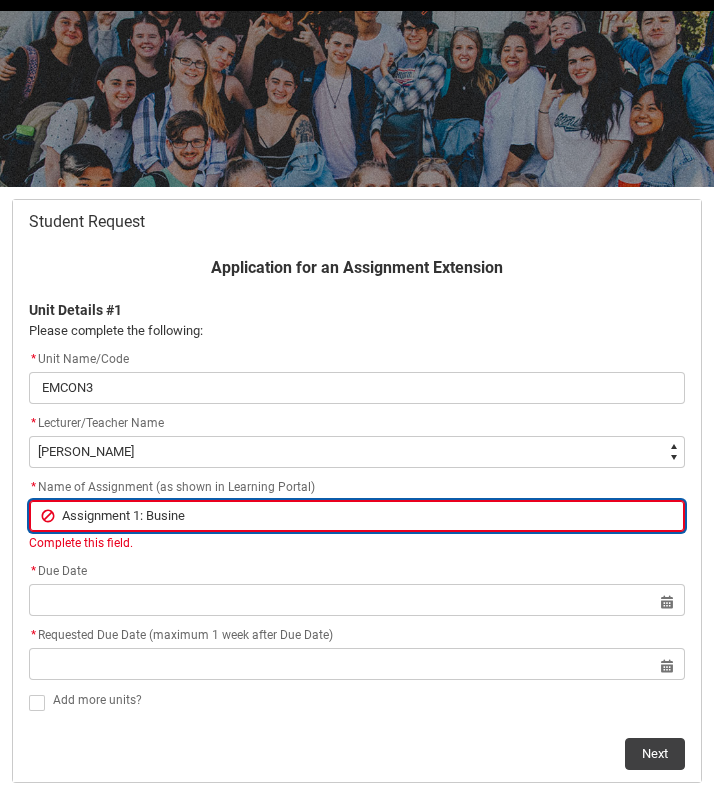 type on "Assignment 1: Busines" 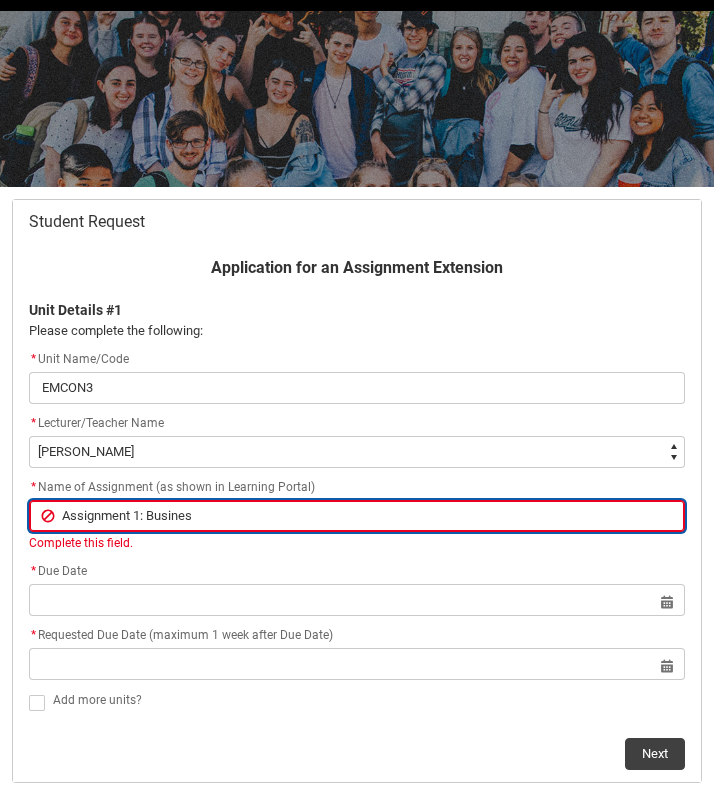 type on "Assignment 1: Business" 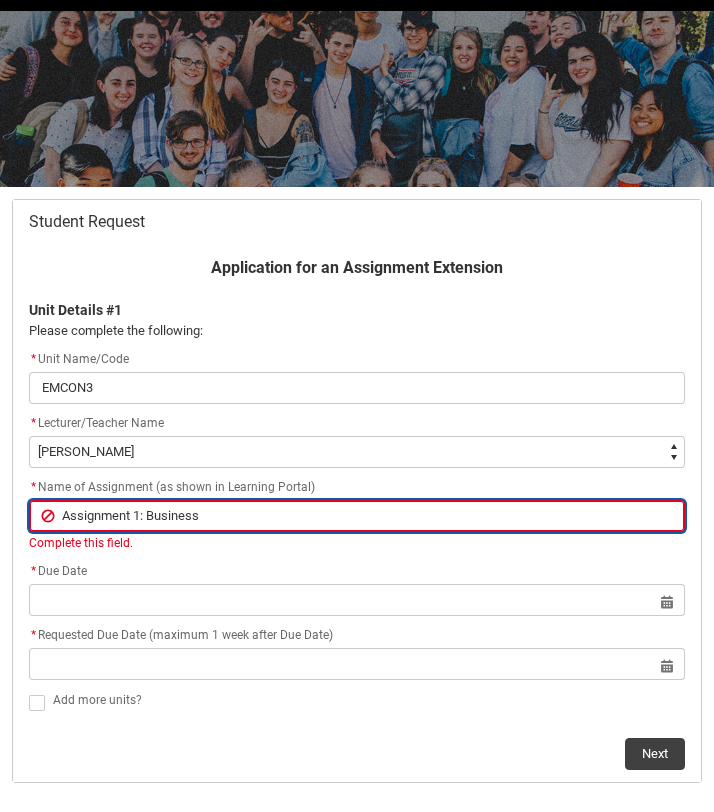 type on "Assignment 1: Business" 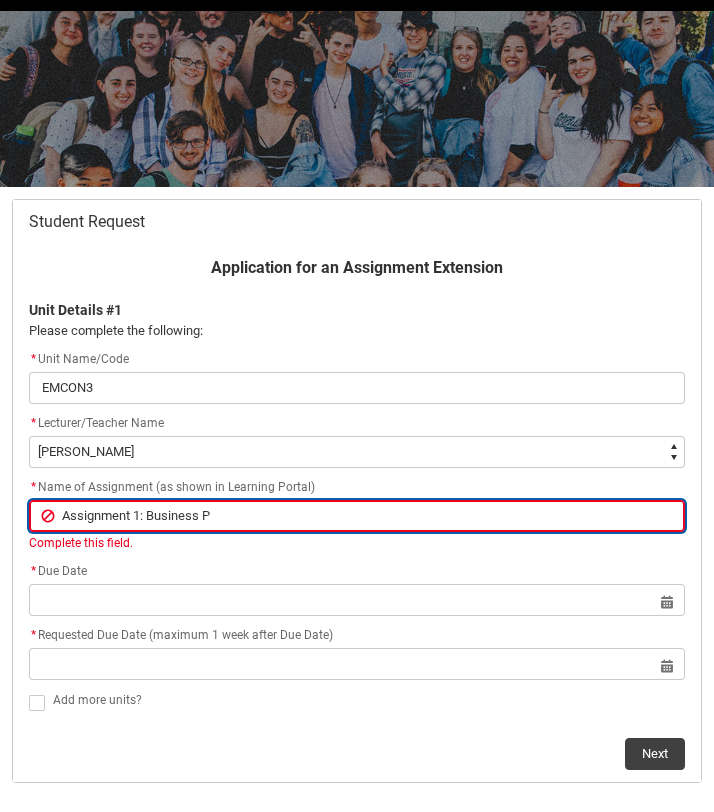 type on "Assignment 1: Business Pi" 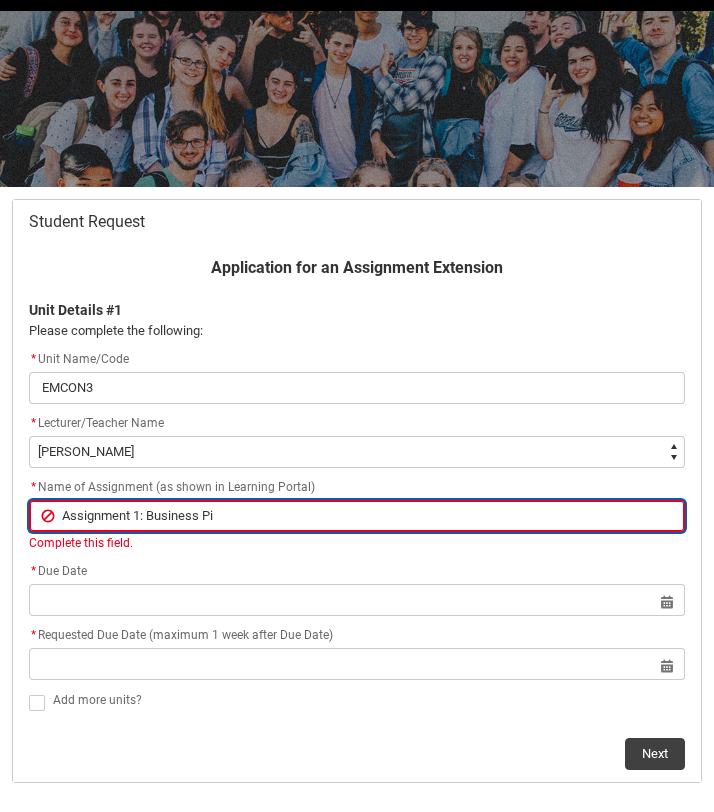 type on "Assignment 1: Business Pit" 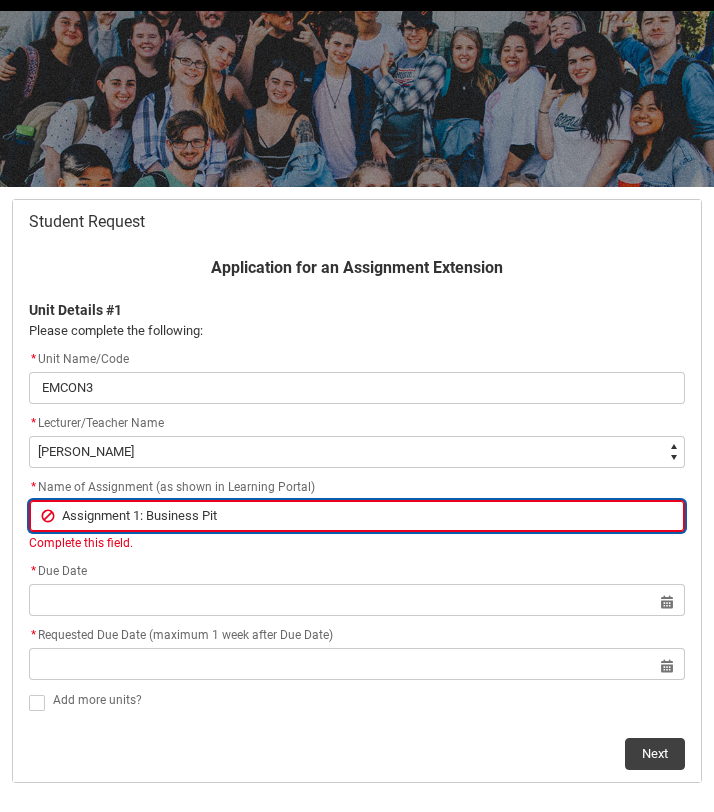type on "Assignment 1: Business Pitc" 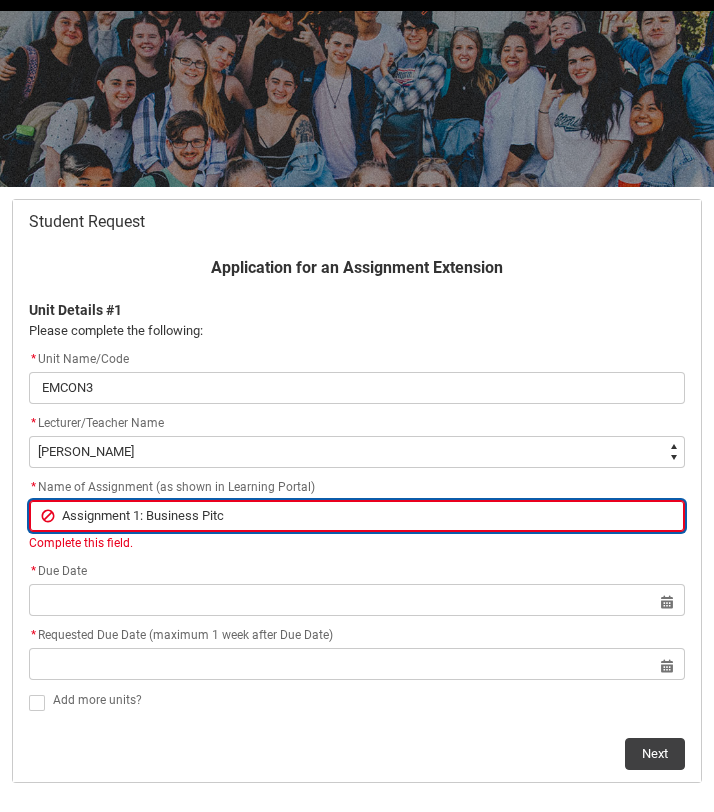 type on "Assignment 1: Business Pitch" 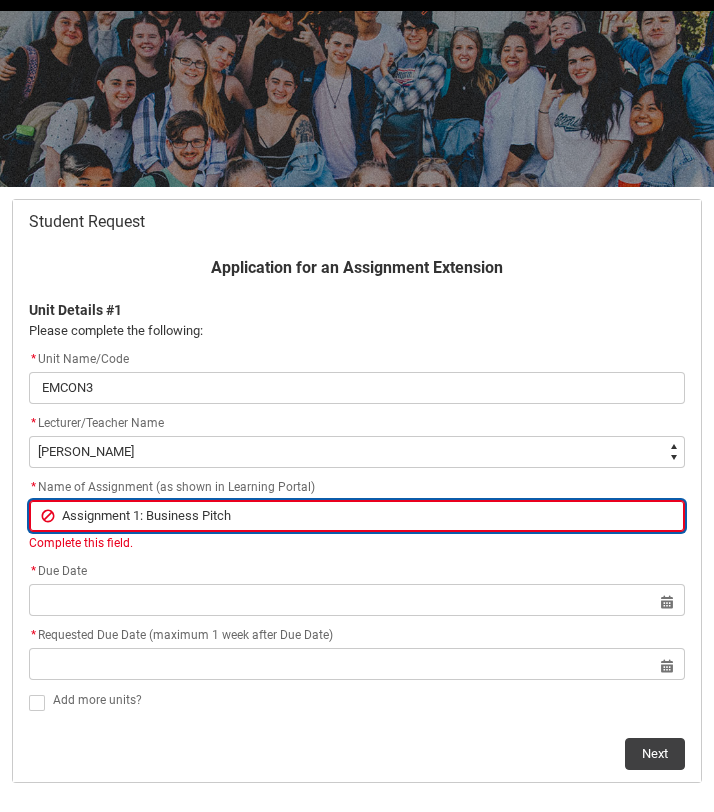 type on "Assignment 1: Business Pitch" 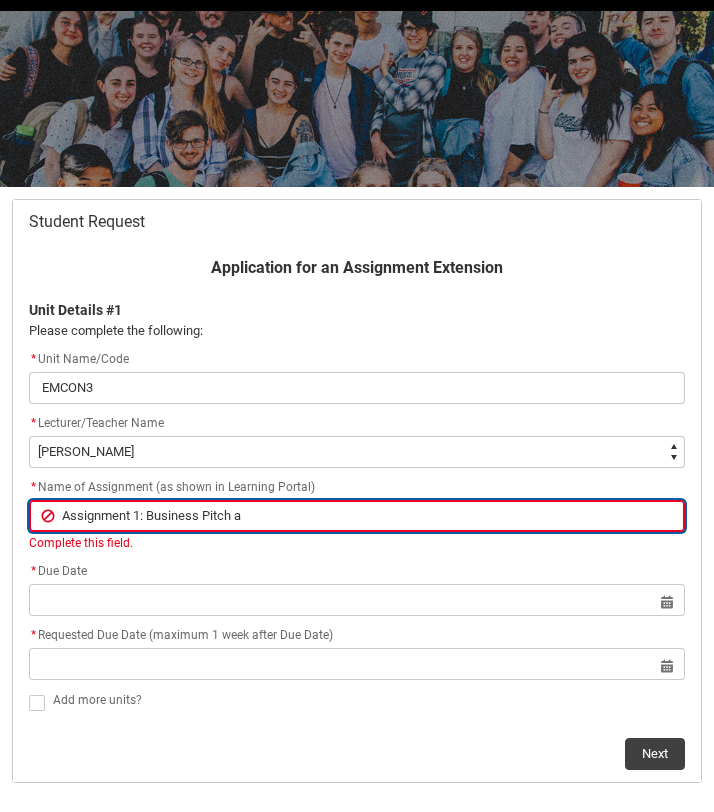 type on "Assignment 1: Business Pitch an" 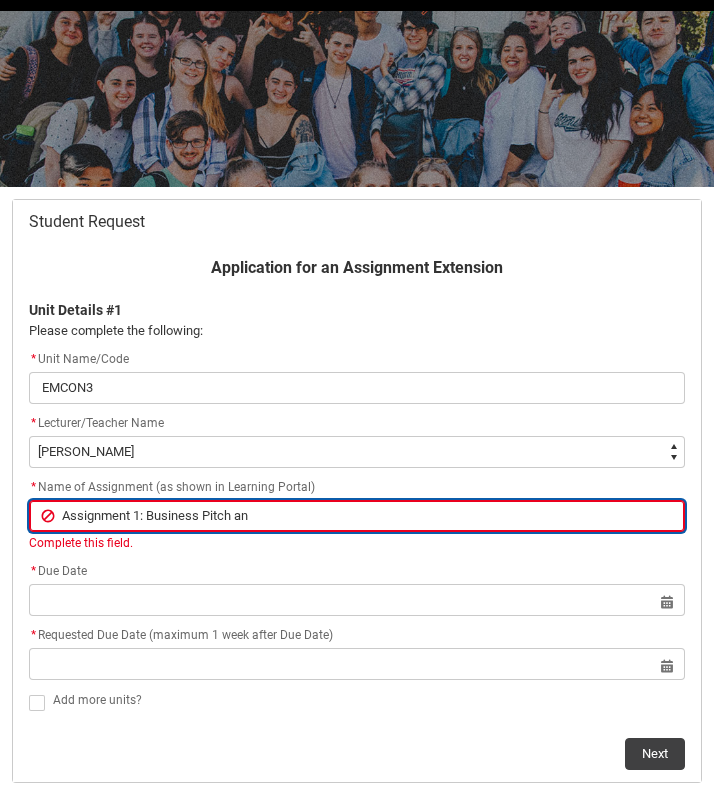 type on "Assignment 1: Business Pitch and" 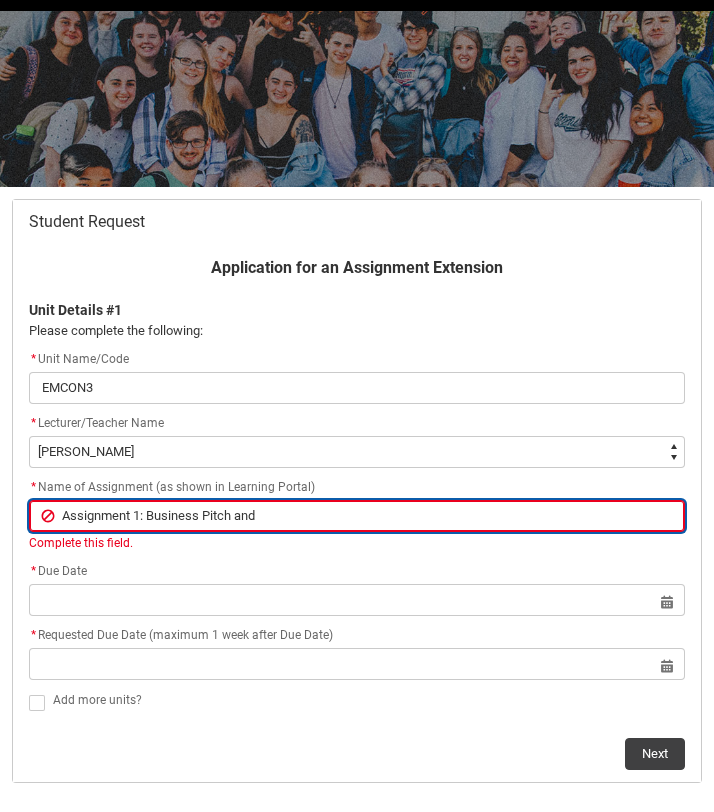 type on "Assignment 1: Business Pitch and" 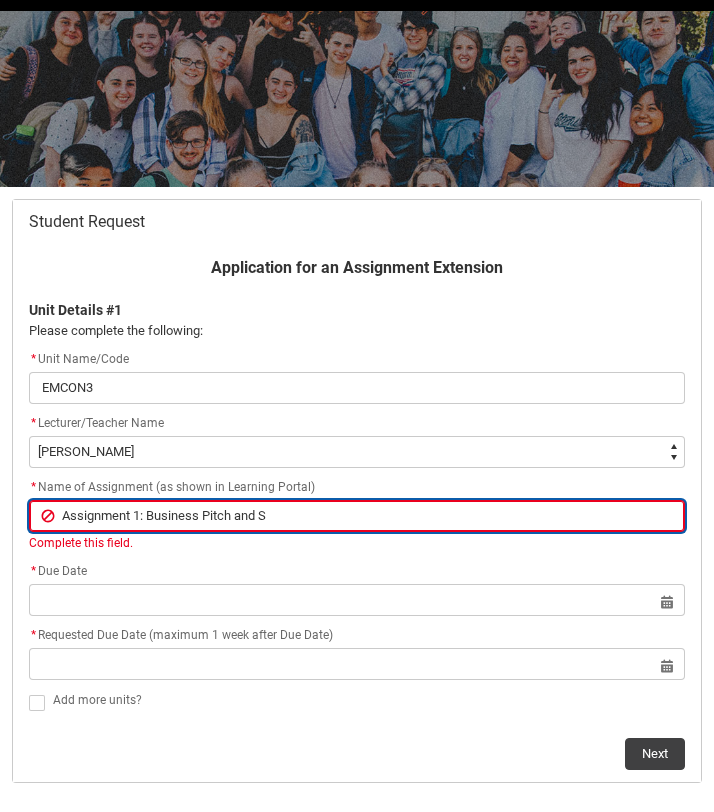 type on "Assignment 1: Business Pitch and SW" 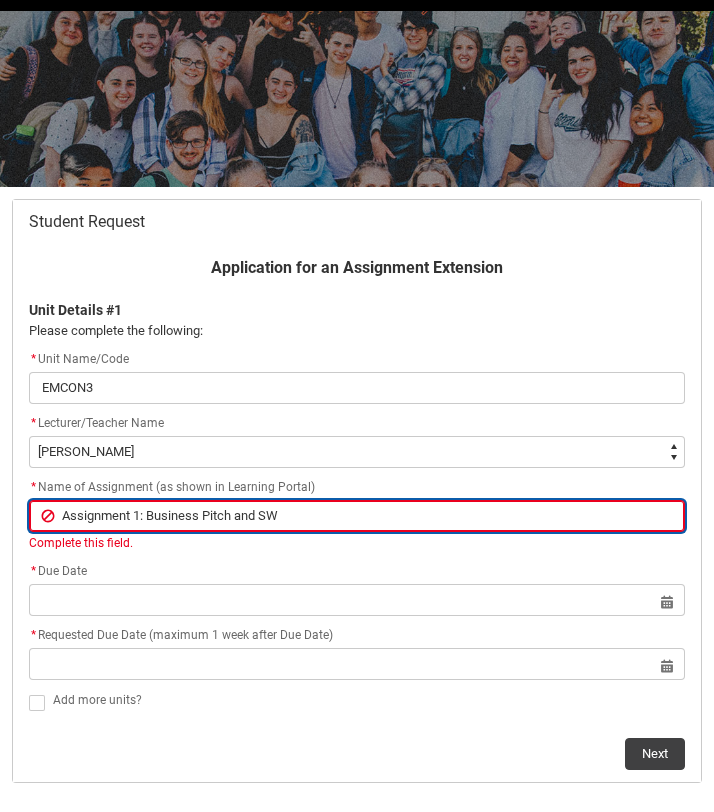 type on "Assignment 1: Business Pitch and SWO" 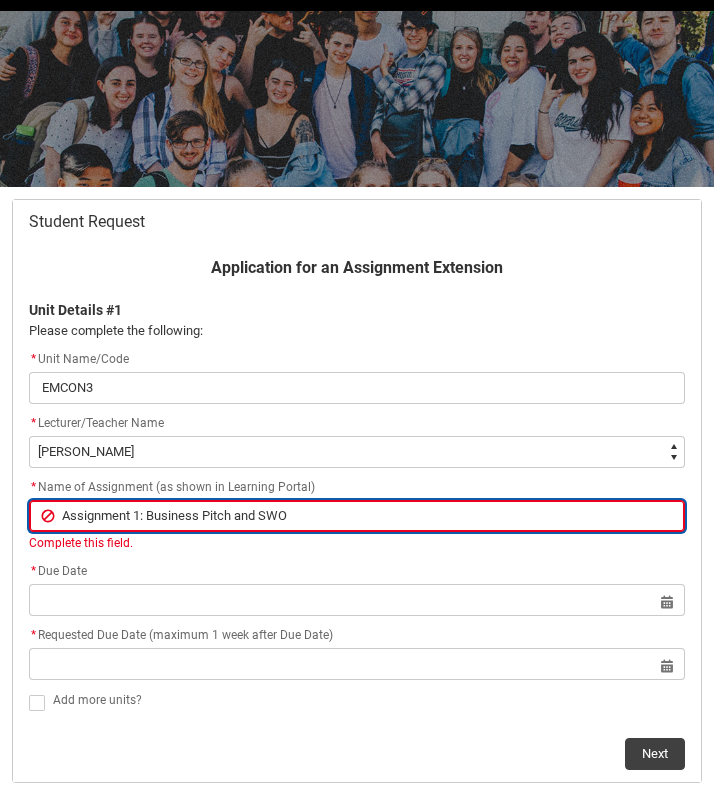 type on "Assignment 1: Business Pitch and SWOT" 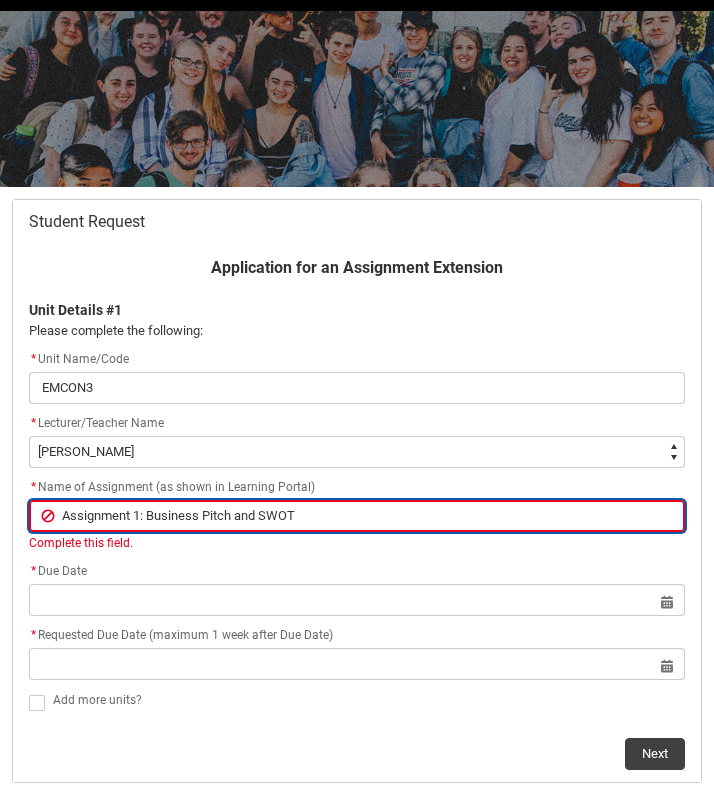 type on "Assignment 1: Business Pitch and SWOT" 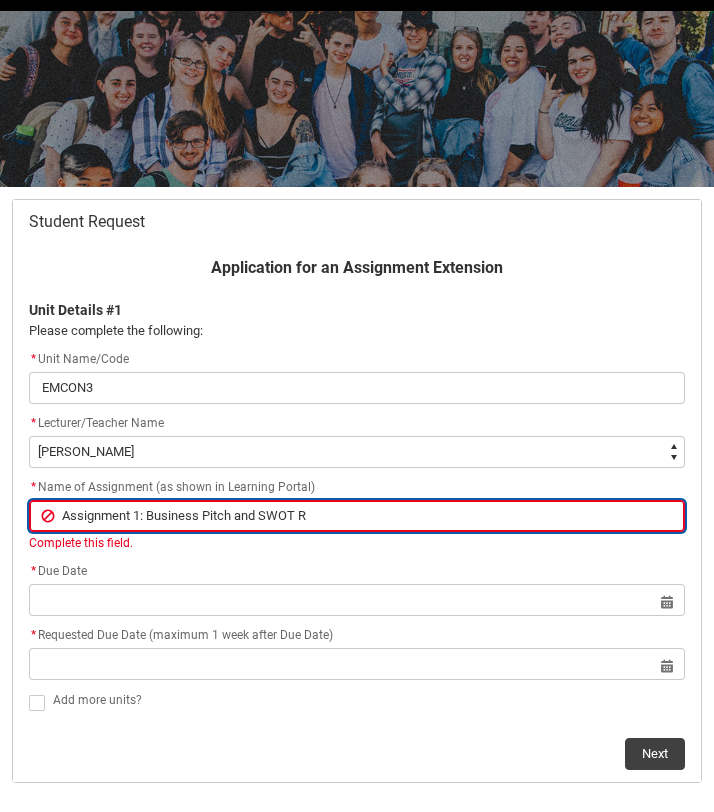 type on "Assignment 1: Business Pitch and SWOT Re" 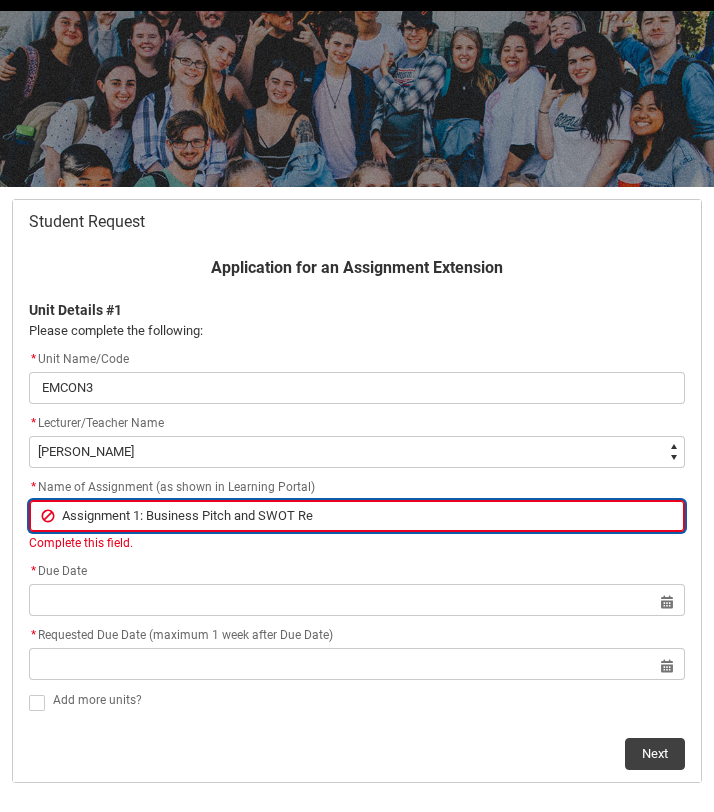 type on "Assignment 1: Business Pitch and SWOT Rep" 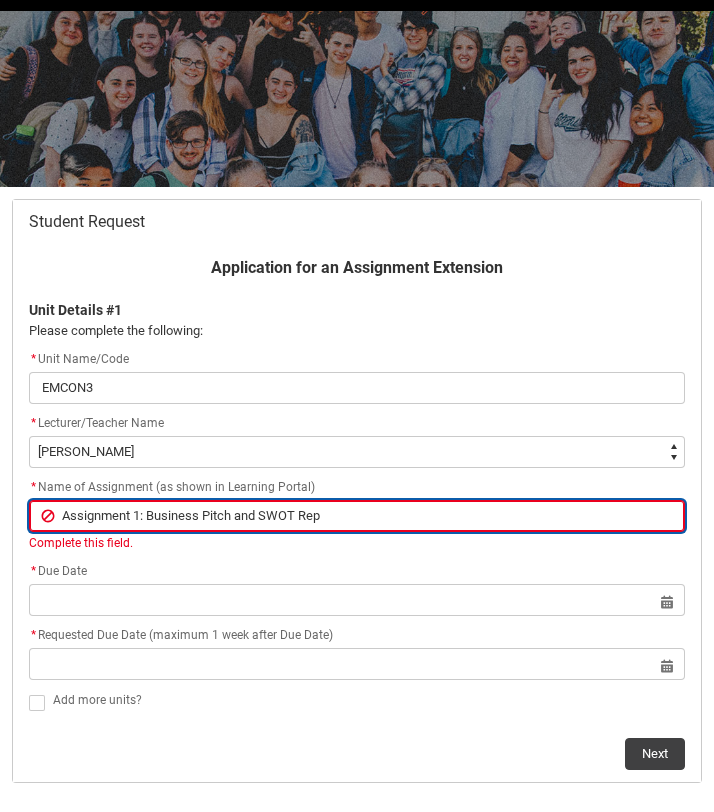 type on "Assignment 1: Business Pitch and SWOT Repo" 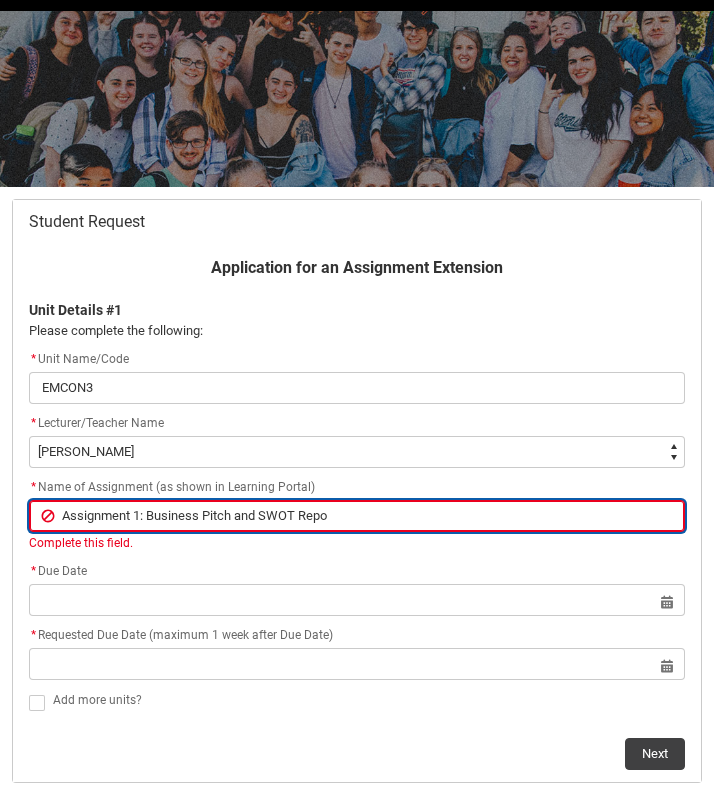 type on "Assignment 1: Business Pitch and SWOT Repor" 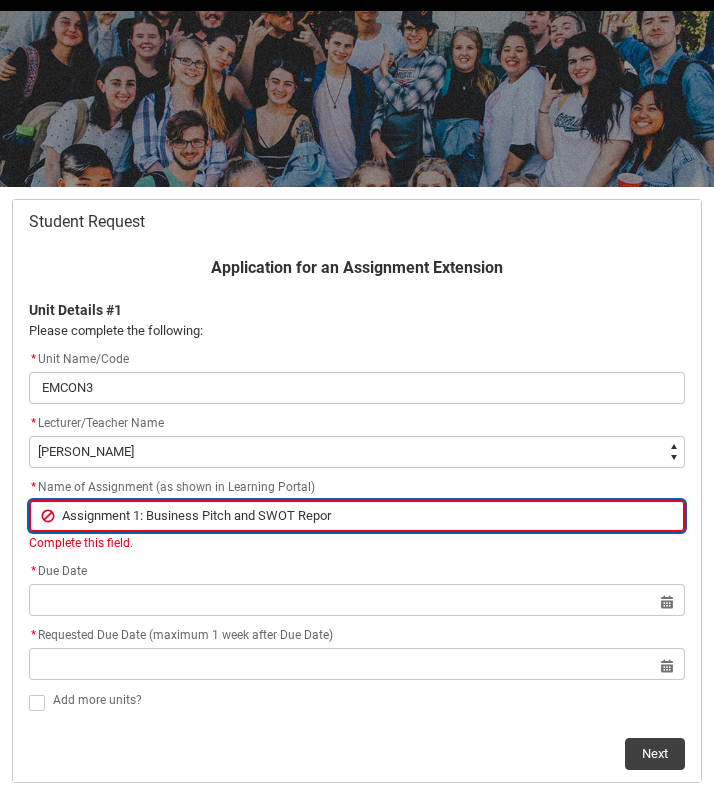 type on "Assignment 1: Business Pitch and SWOT Report" 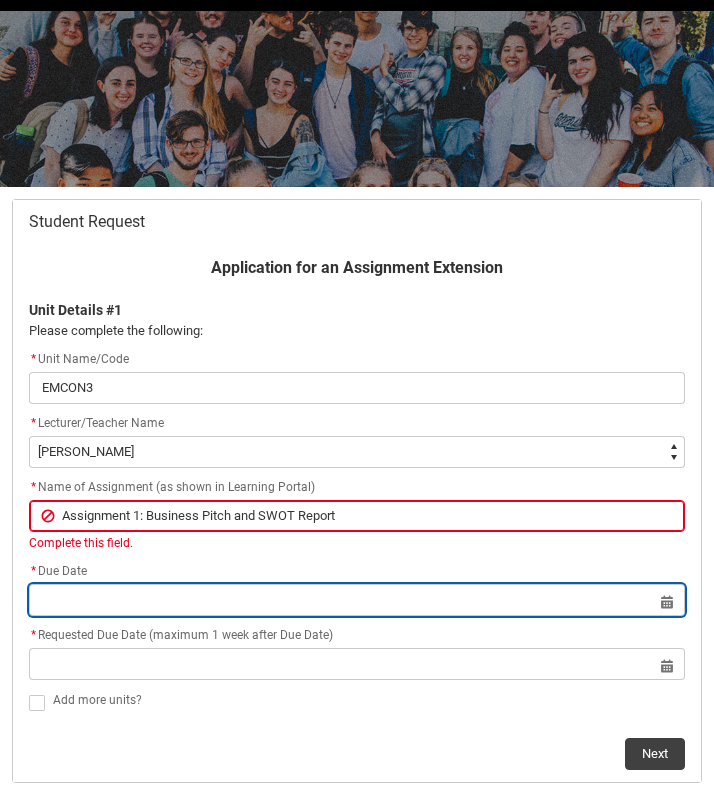 click on "Select a date for   Format: [DATE]" 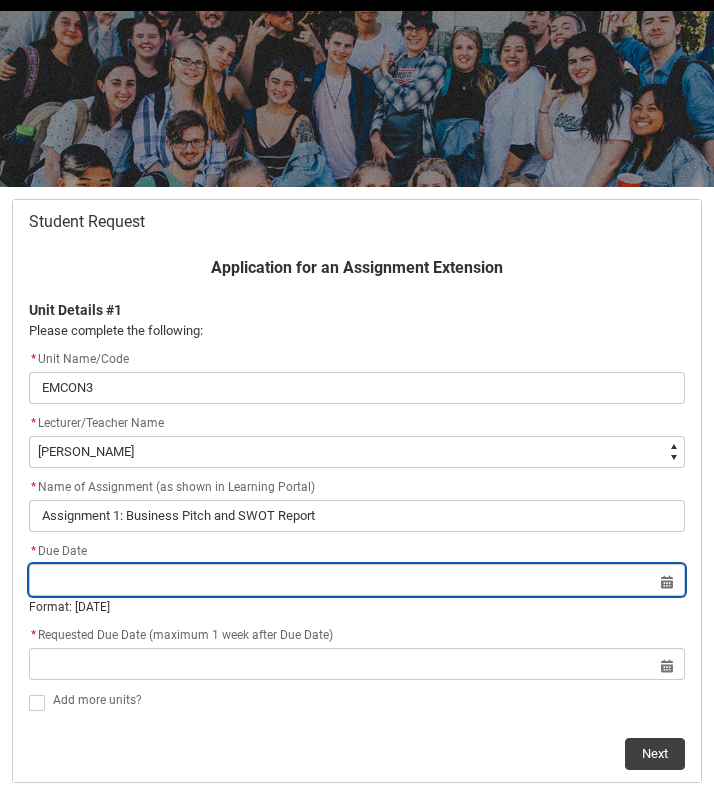 click at bounding box center (357, 580) 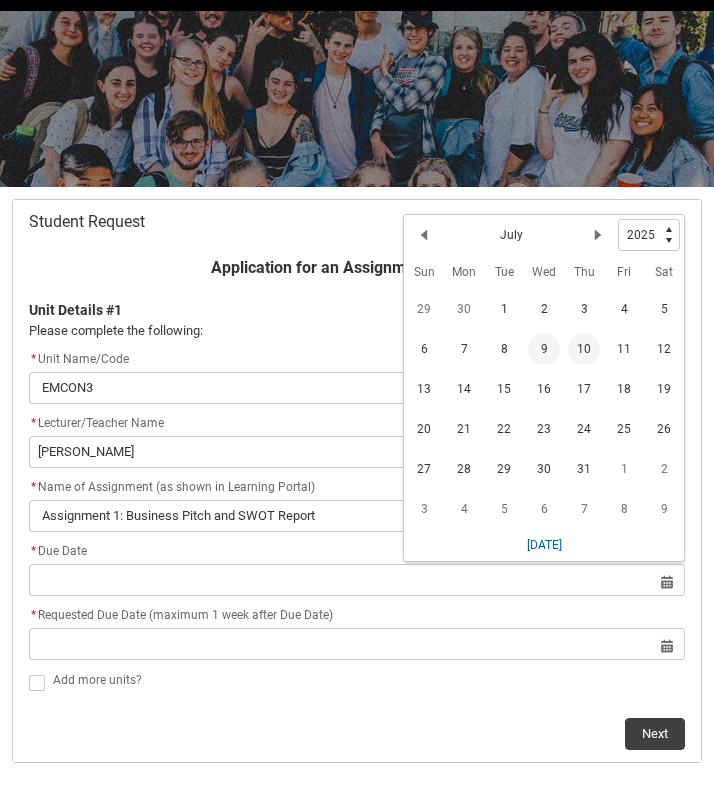 click on "9" 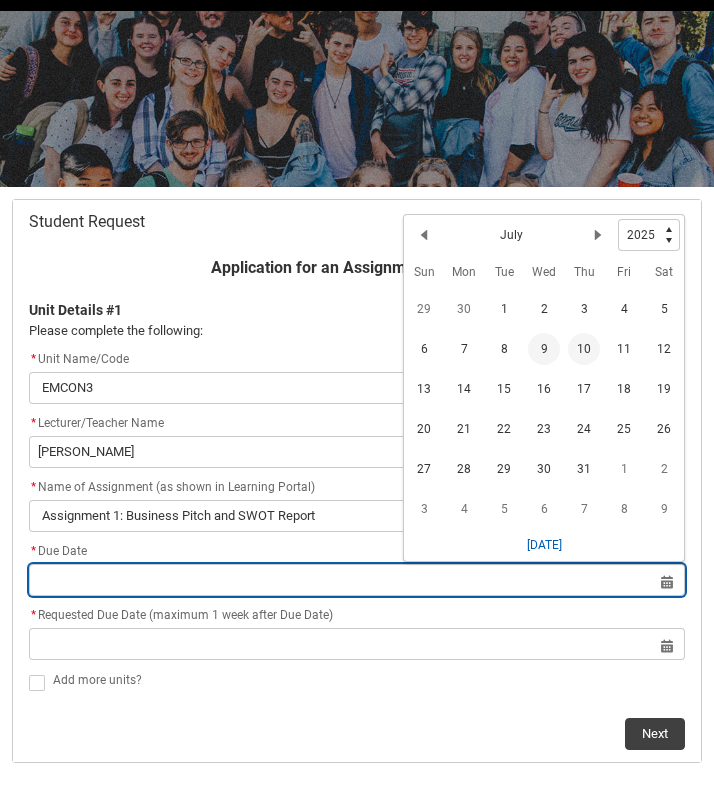 type on "[DATE]" 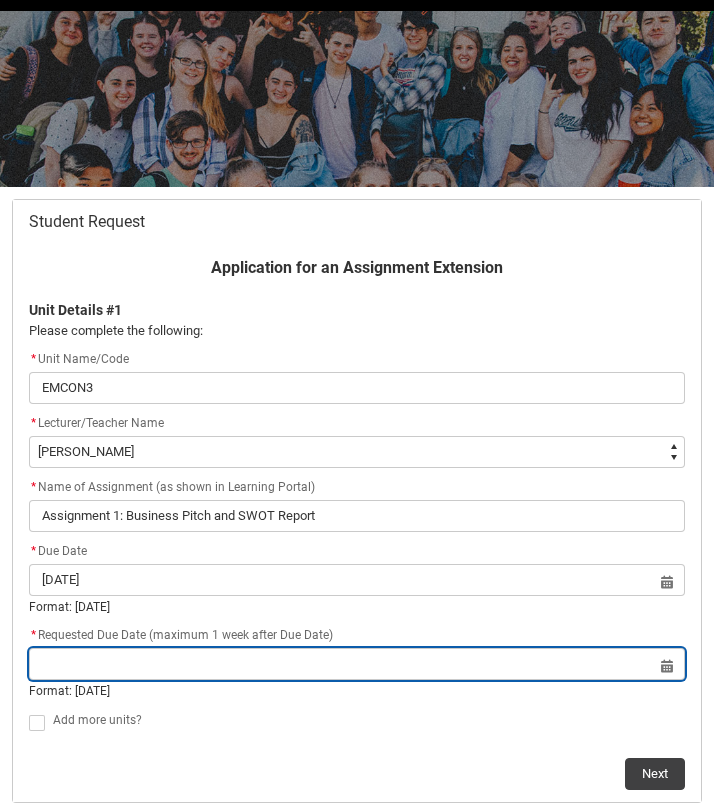 click at bounding box center (357, 664) 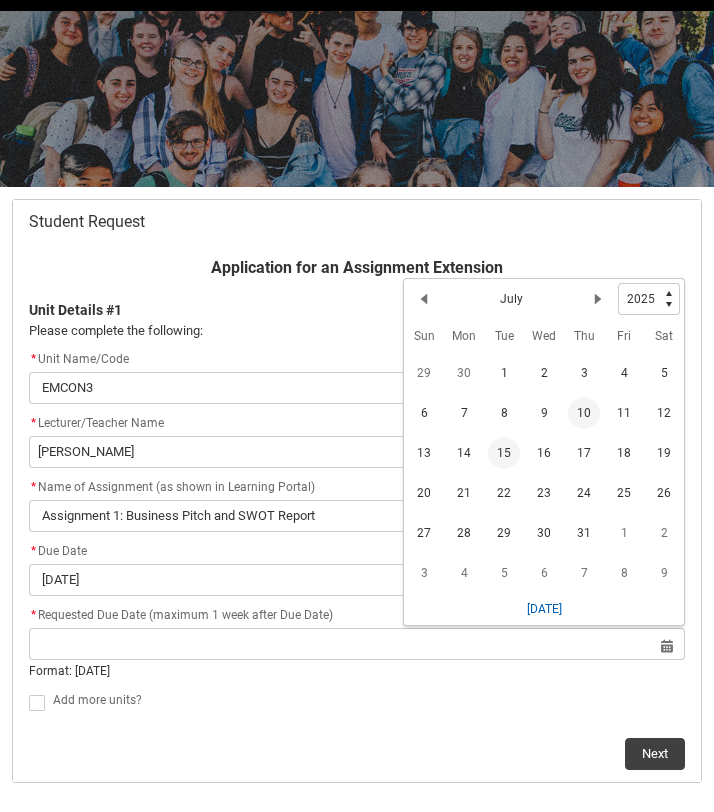 click on "15" 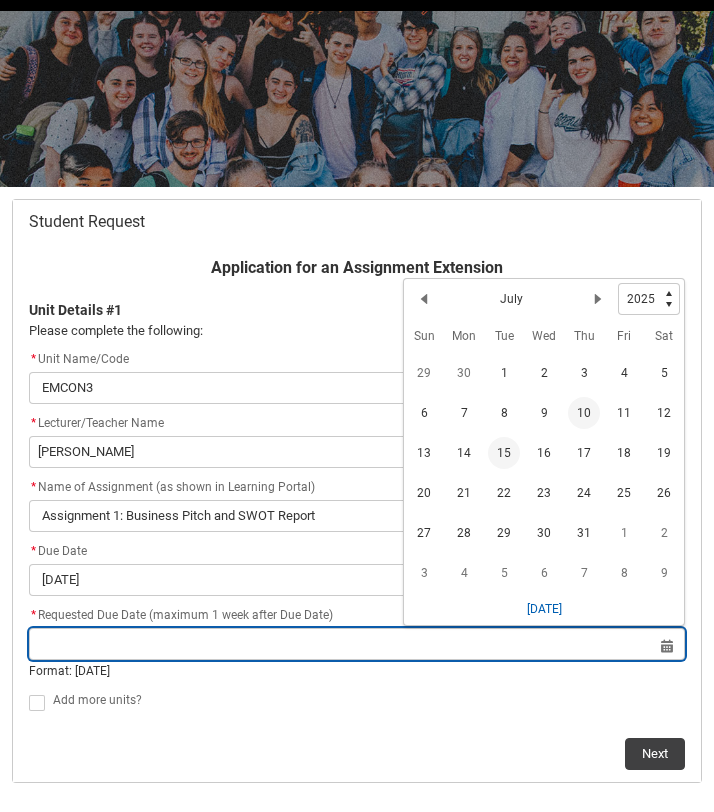 type on "[DATE]" 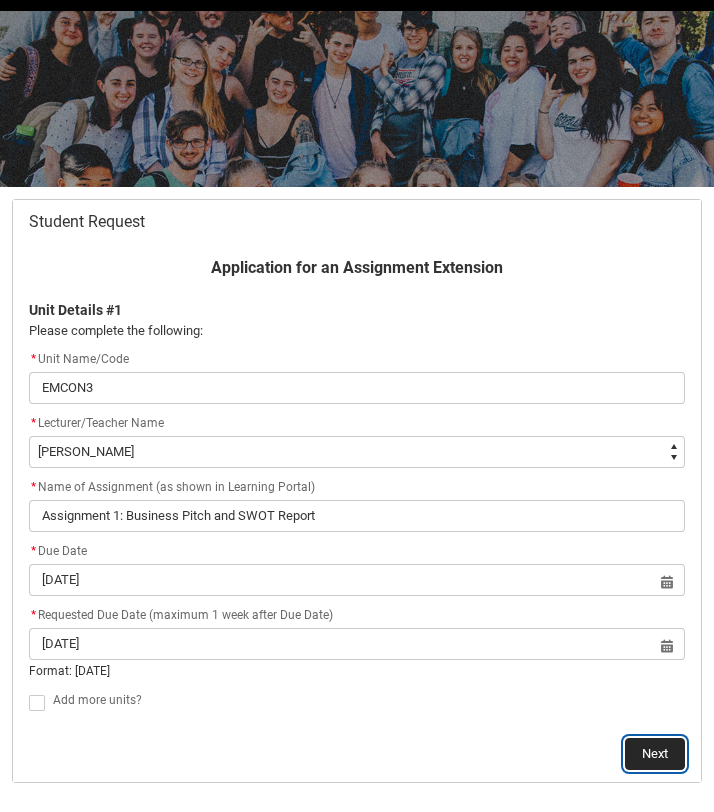 click on "Next" 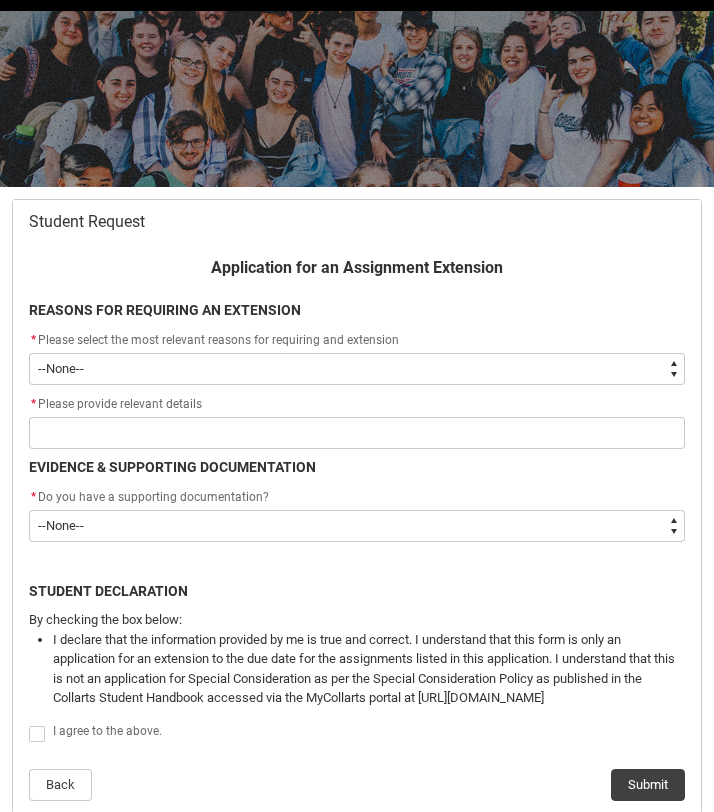 click on "--None-- Medical Reasons Work obligations Family obligations Academic Difficulties Significant religious or cultural reasons Other" at bounding box center (357, 369) 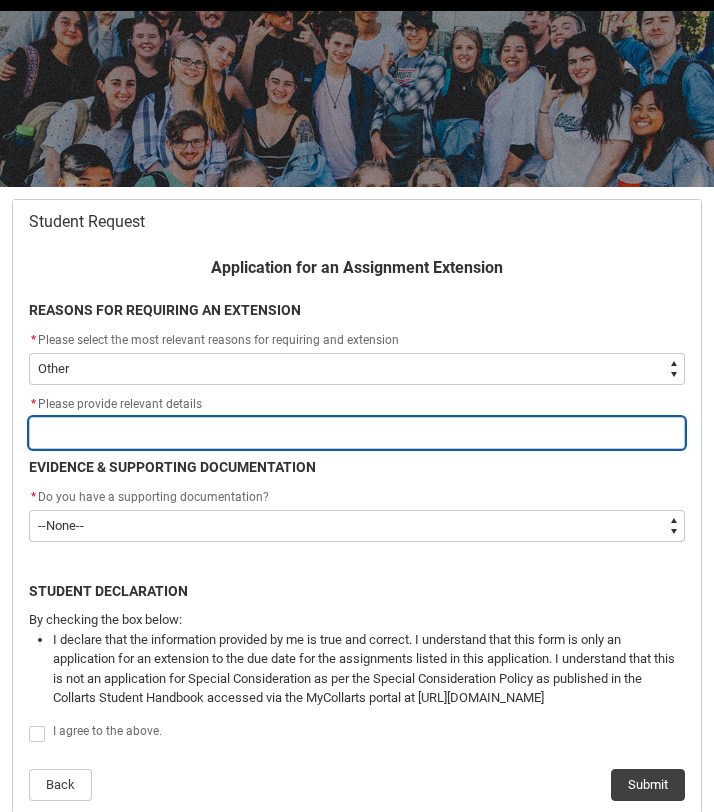 click at bounding box center [357, 433] 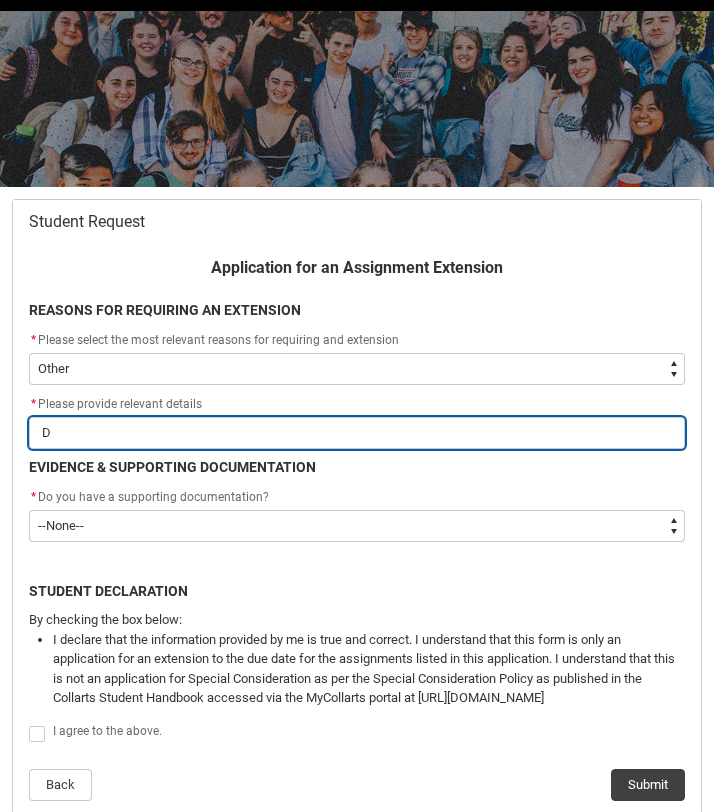 type on "Dj" 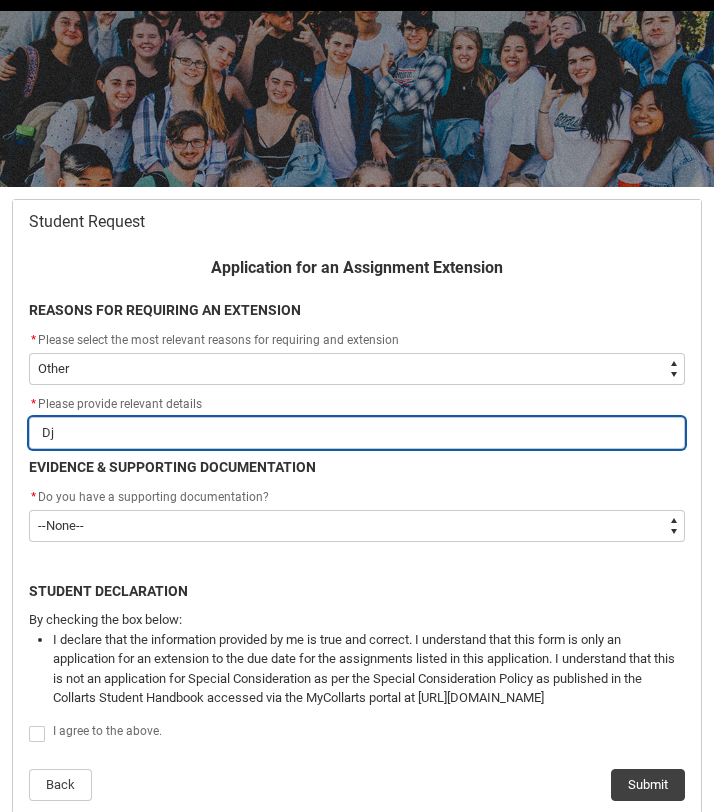 type on "Dju" 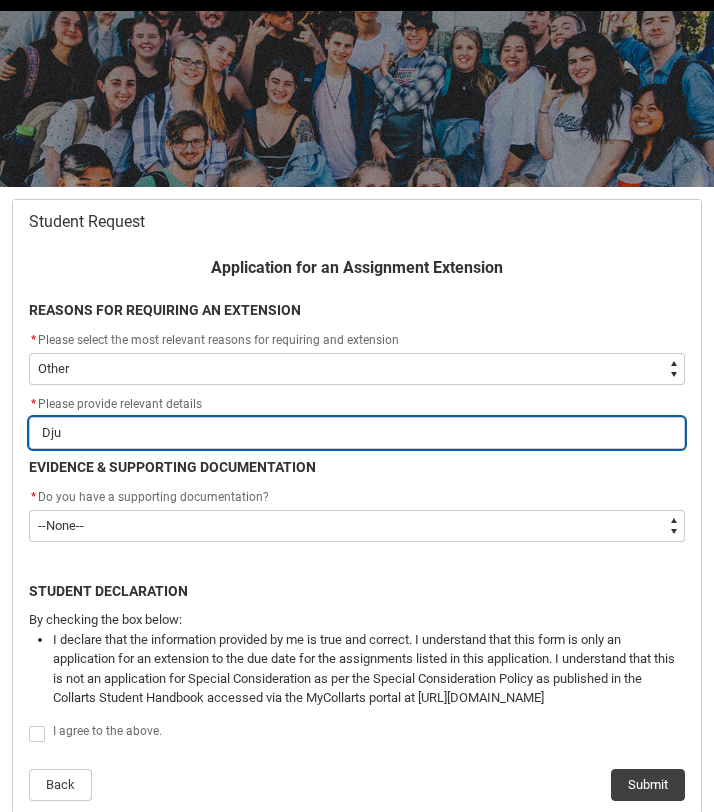 type on "Djue" 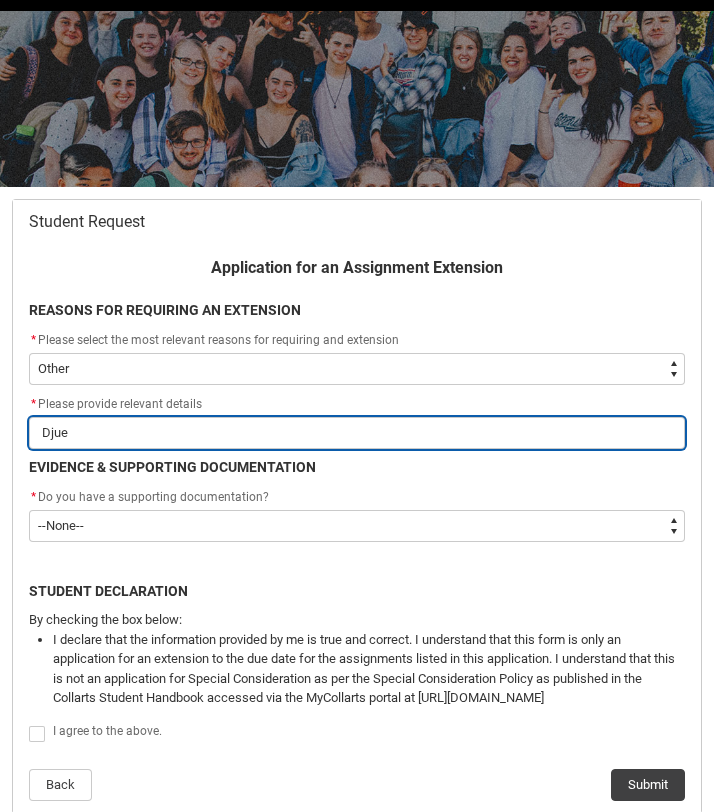 type on "Djue" 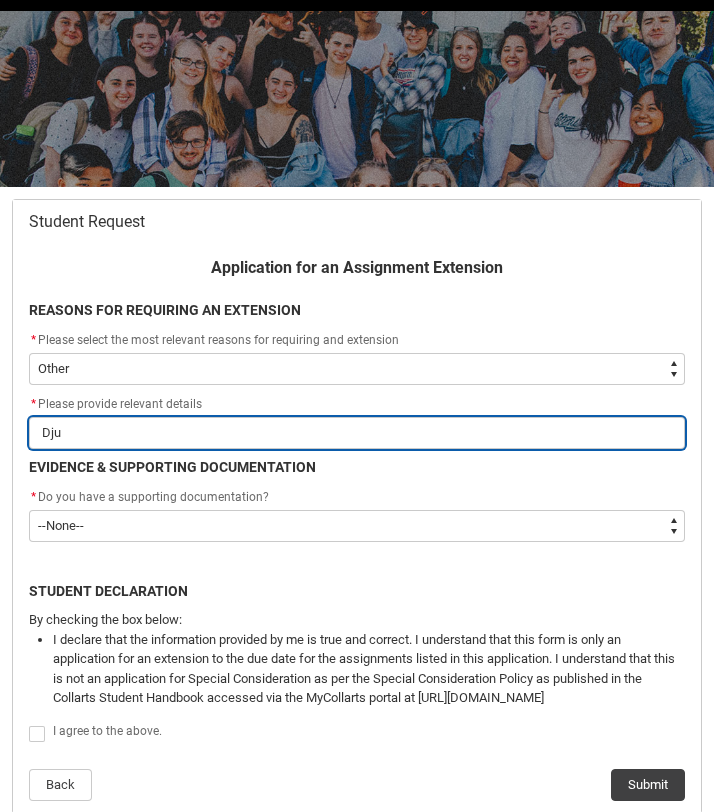 type on "Dj" 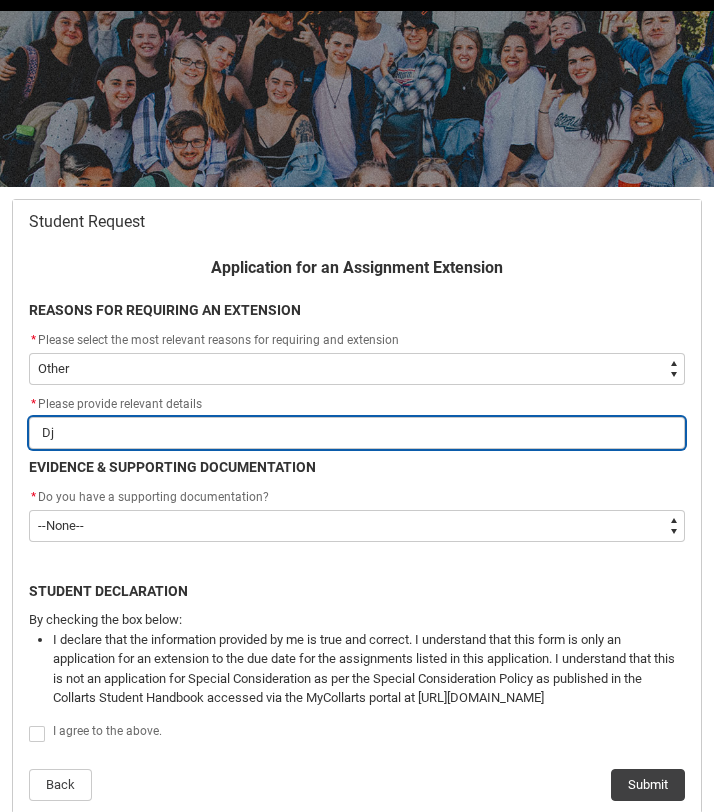 type on "D" 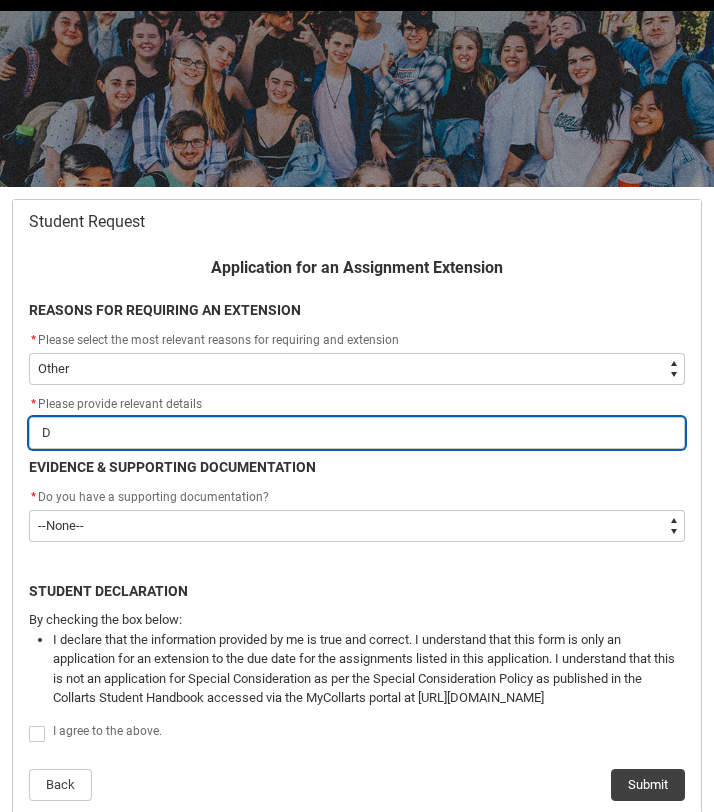 type on "Du" 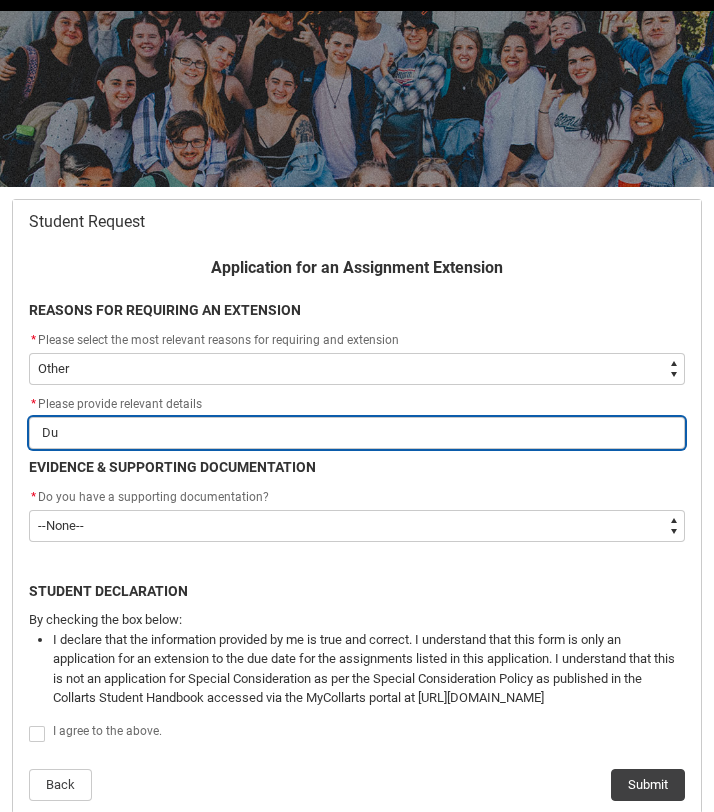 type on "Due" 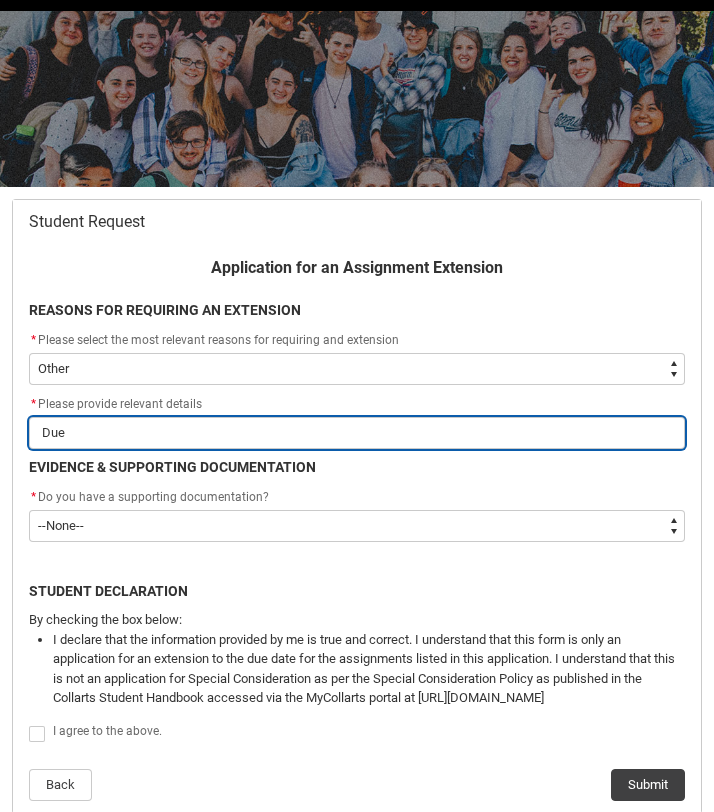 type on "Due" 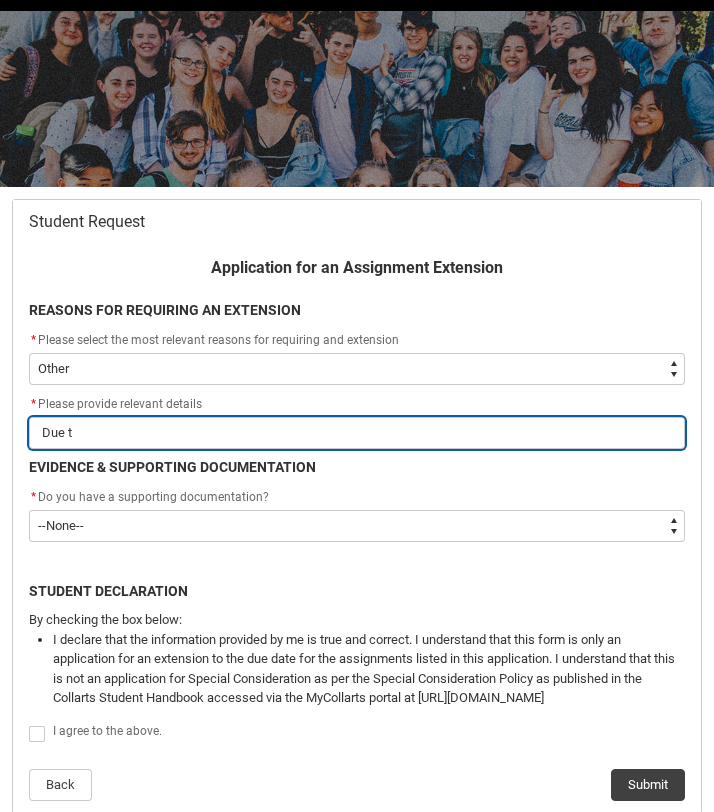 type on "Due to" 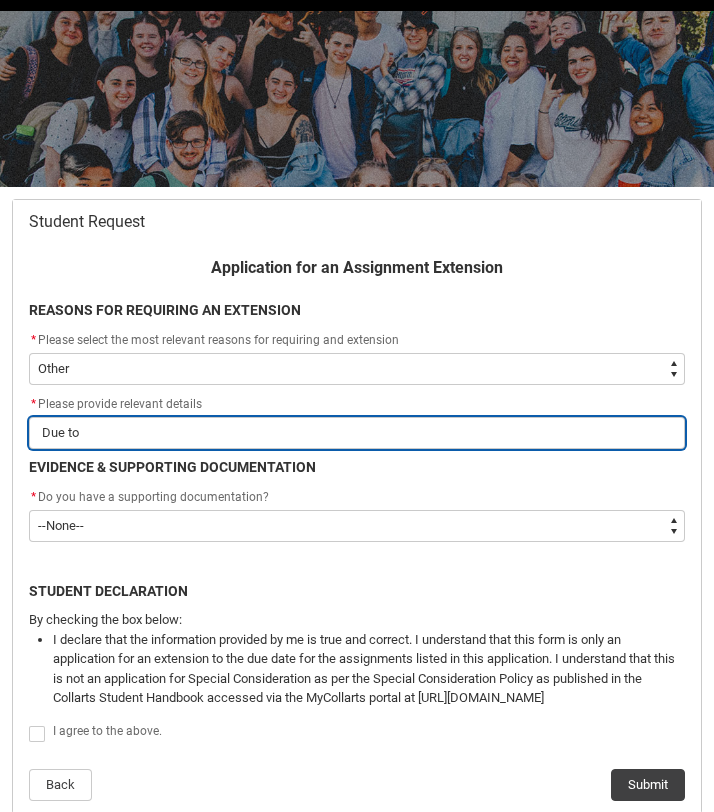 type on "Due to" 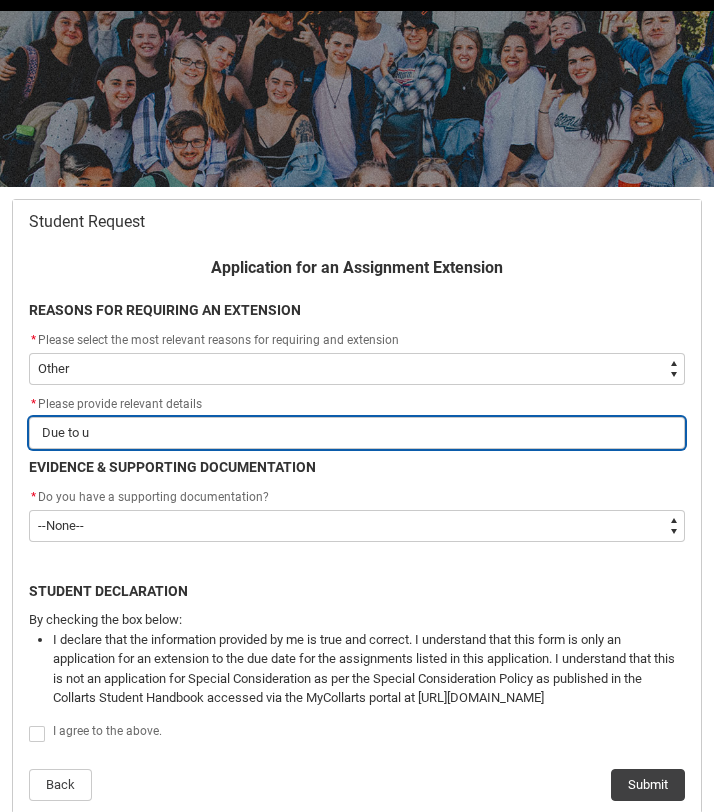 type on "Due to un" 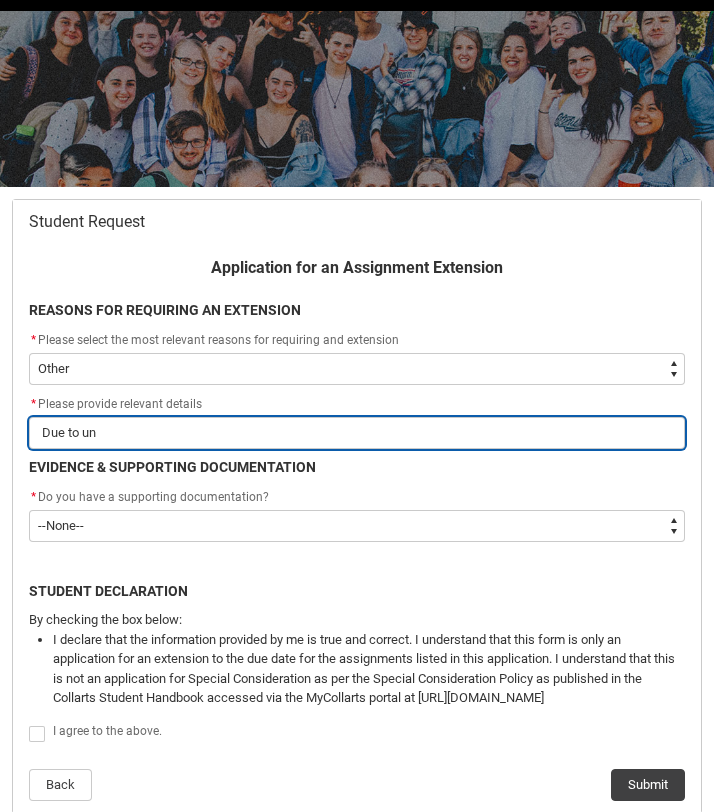 type on "Due to unf" 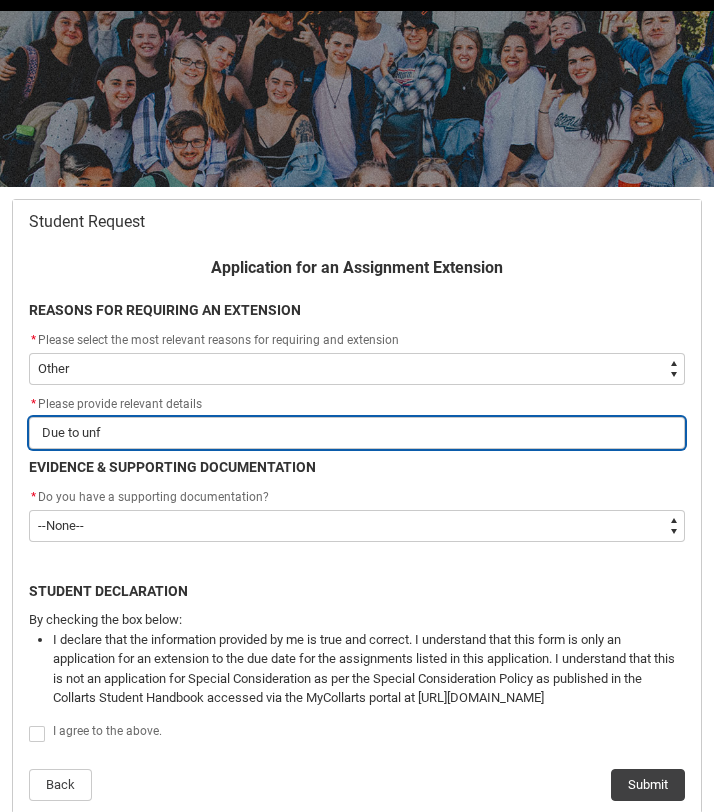 type on "Due to unfo" 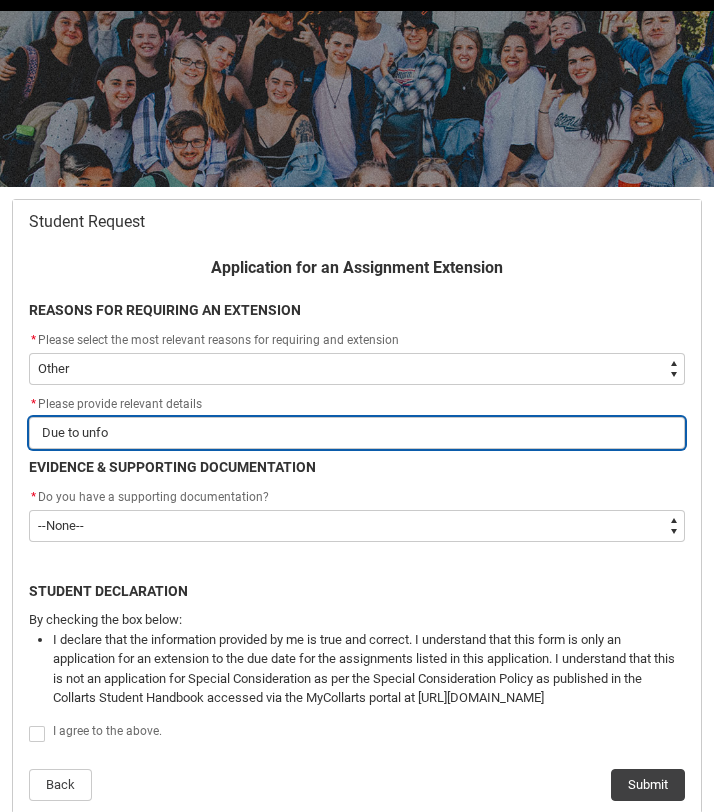 type on "Due to unfor" 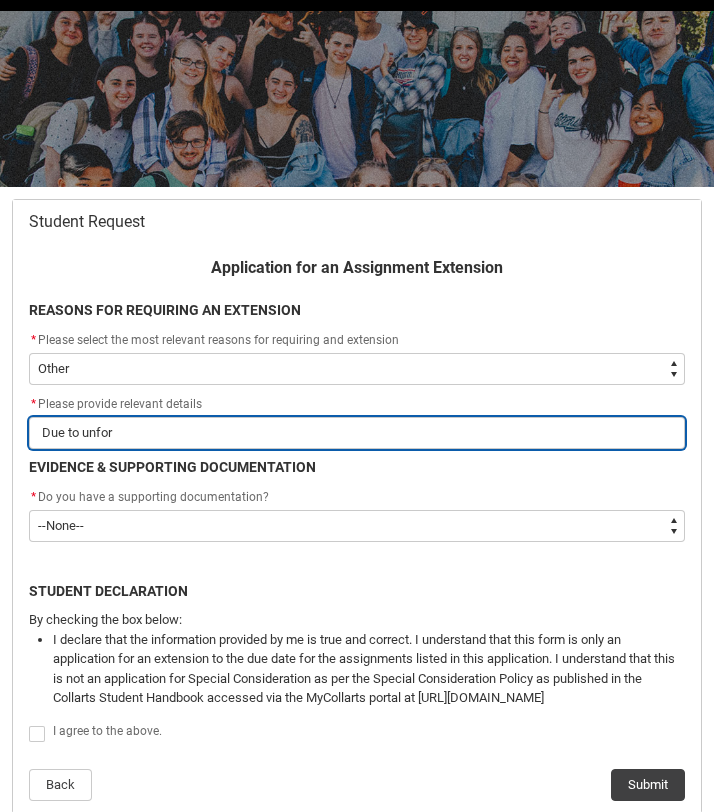 type on "Due to unfors" 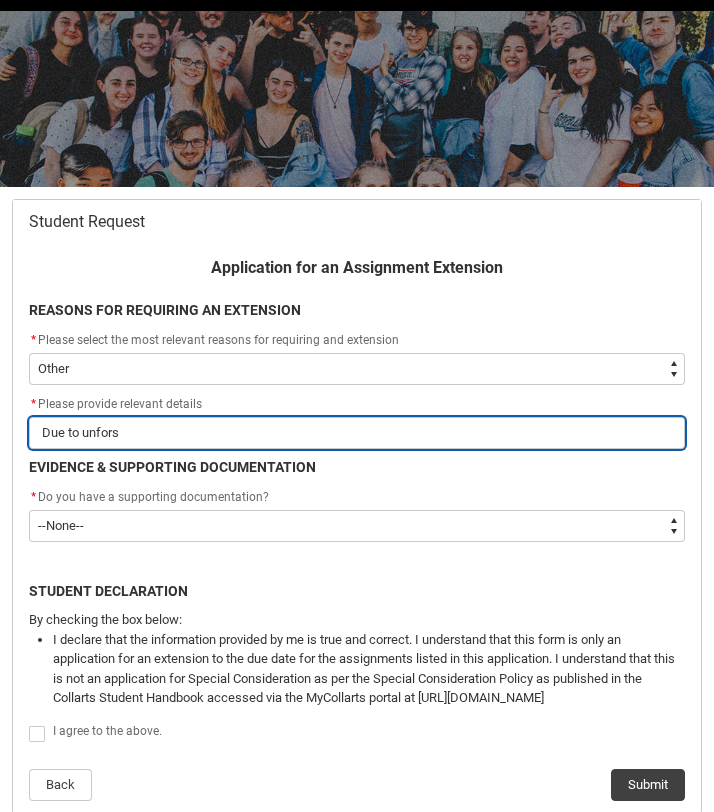 type on "Due to unforse" 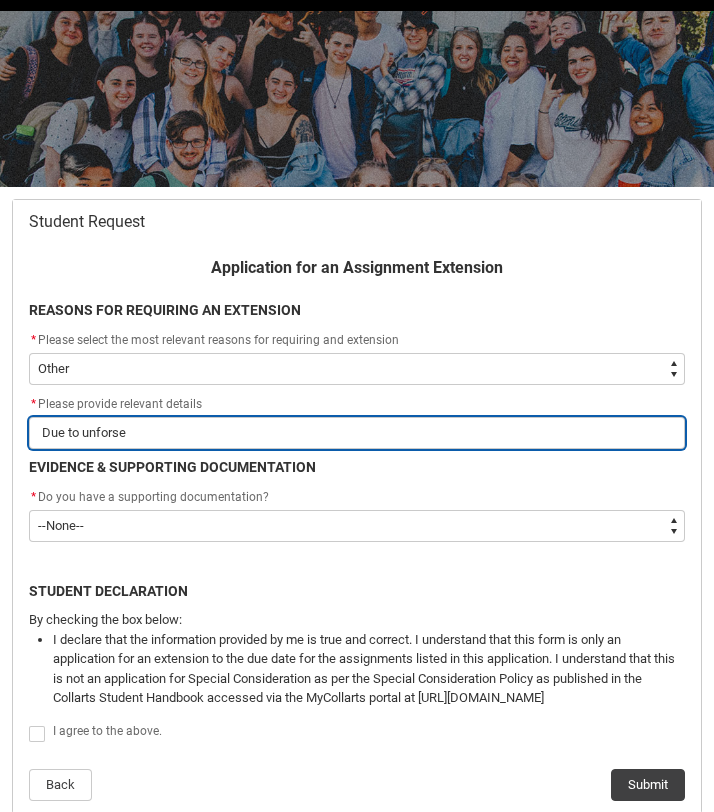 type on "Due to unforsee" 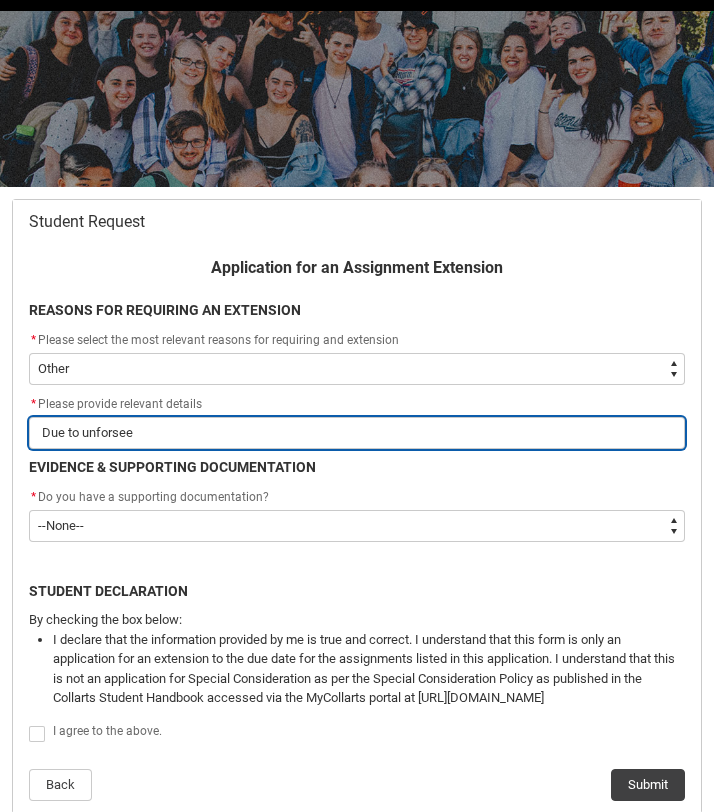 type on "Due to unforseen" 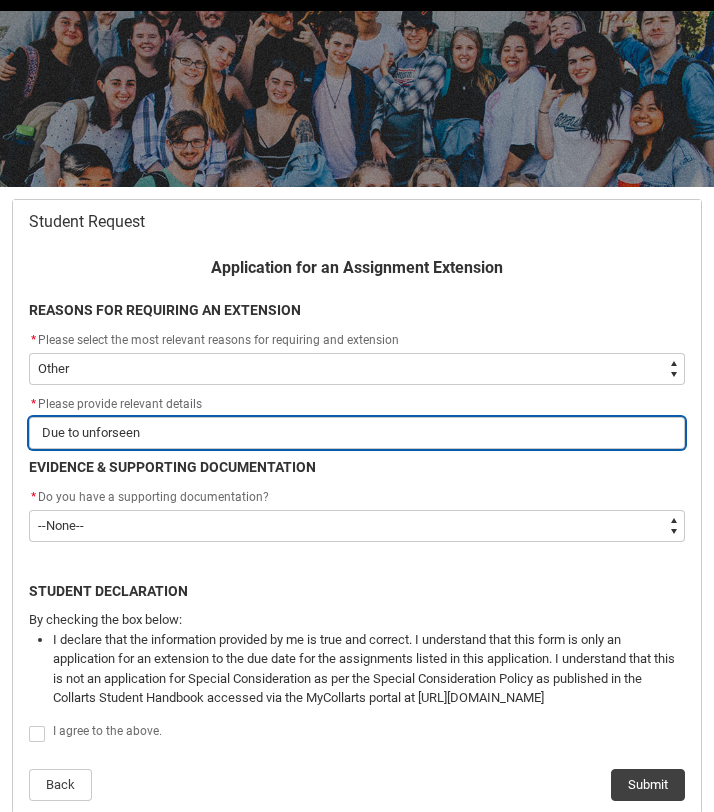 type on "Due to unforseen" 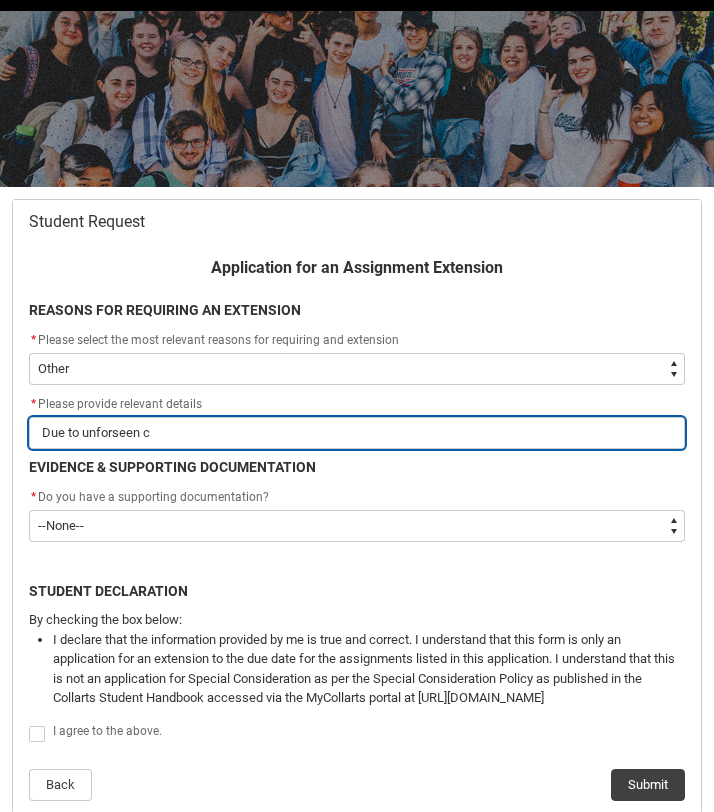 type on "Due to unforseen ci" 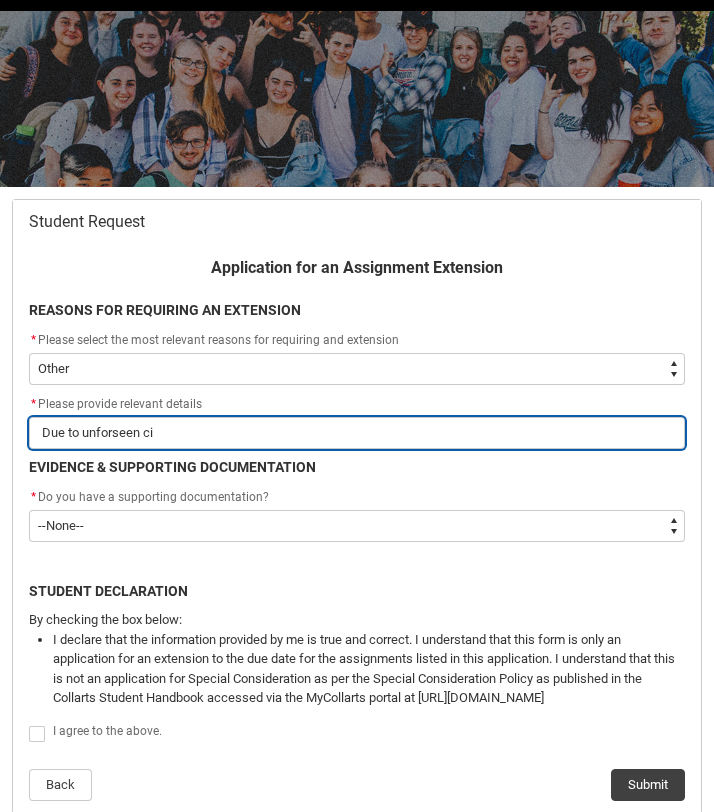 type on "Due to unforseen cir" 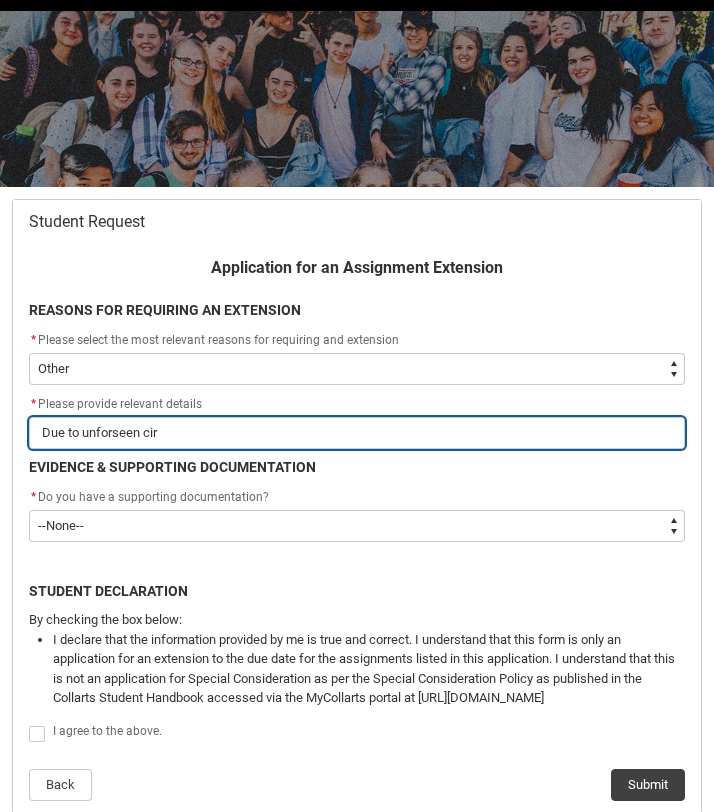 type on "Due to unforseen circ" 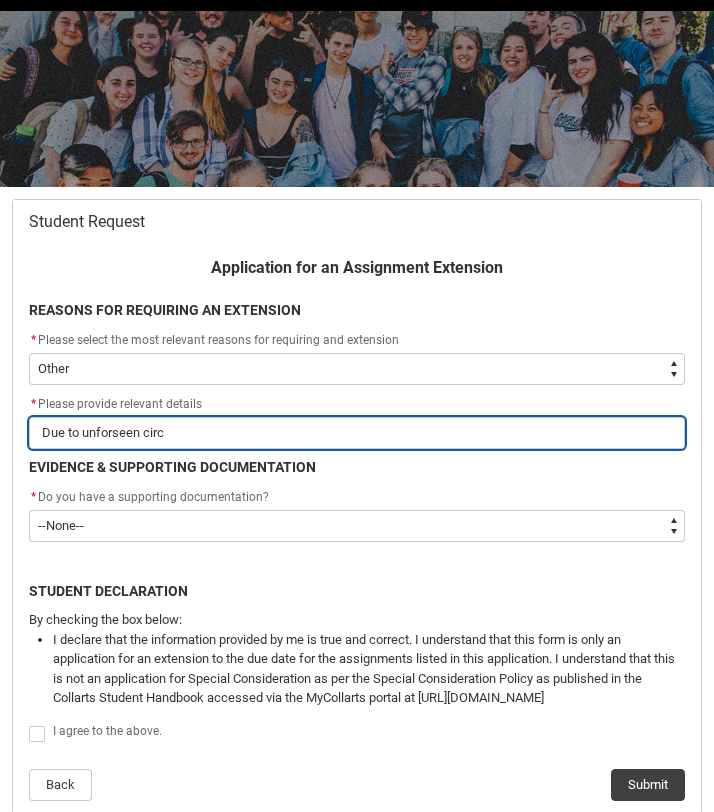 type on "Due to unforseen circu" 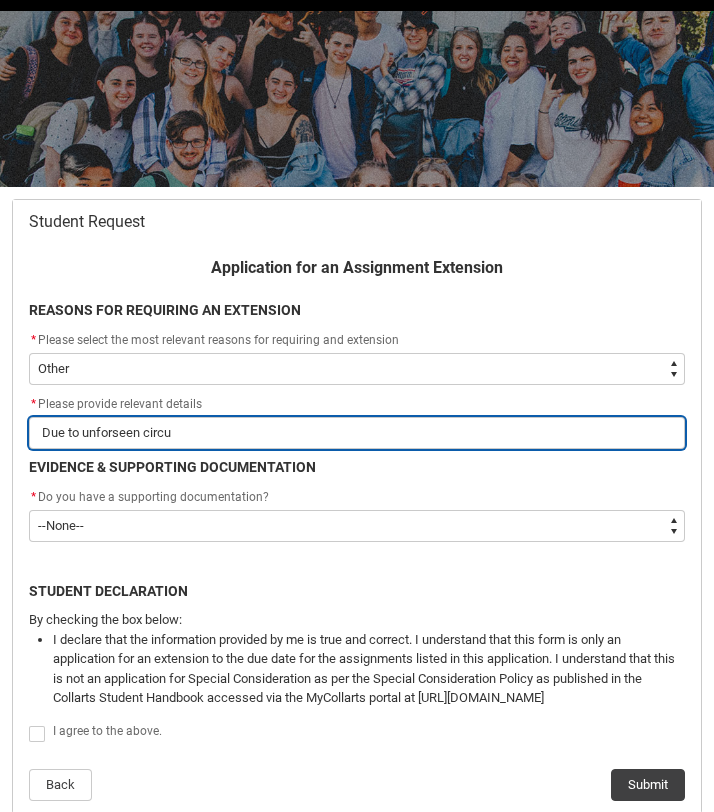 type on "Due to unforseen circum" 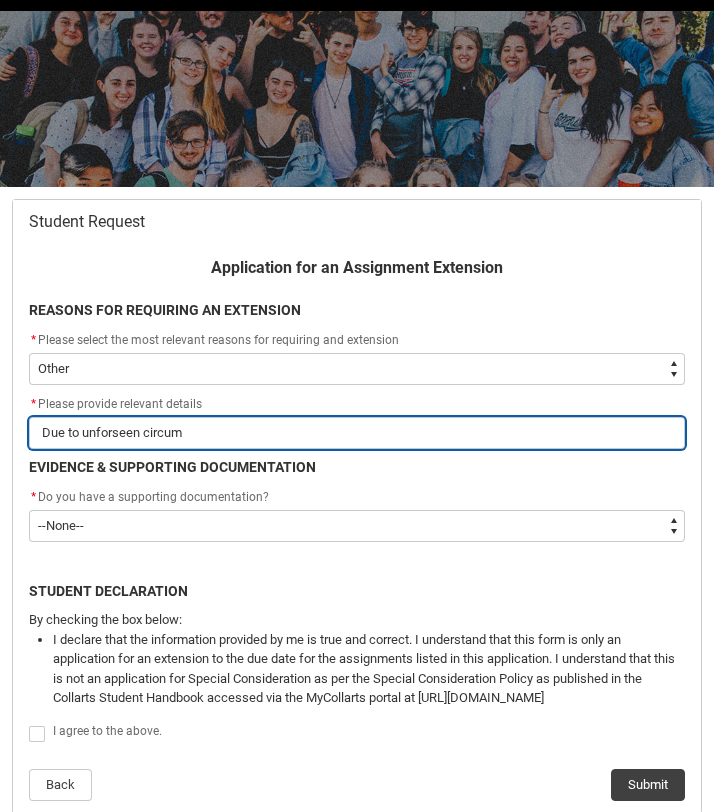 type on "Due to unforseen circums" 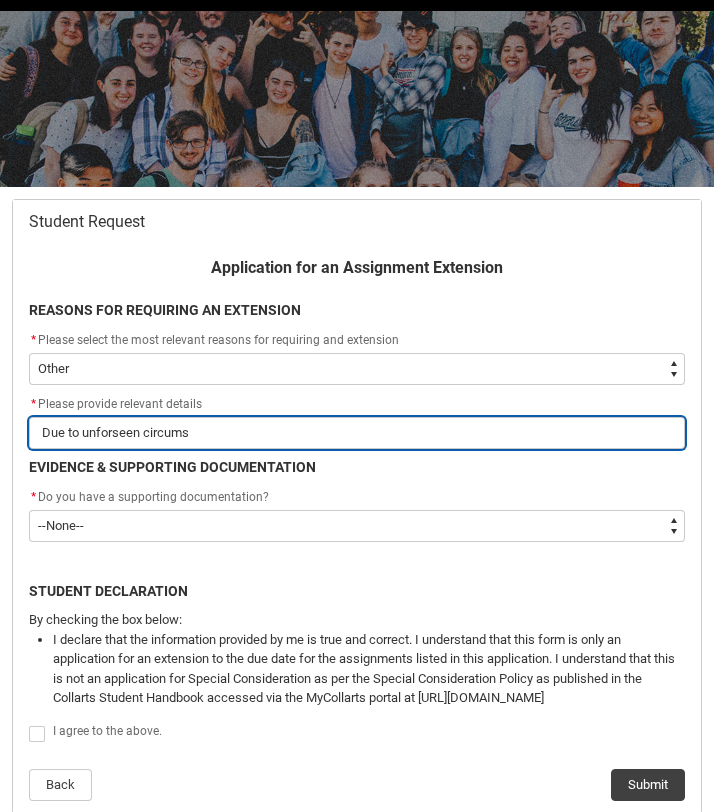 type on "Due to unforseen circumst" 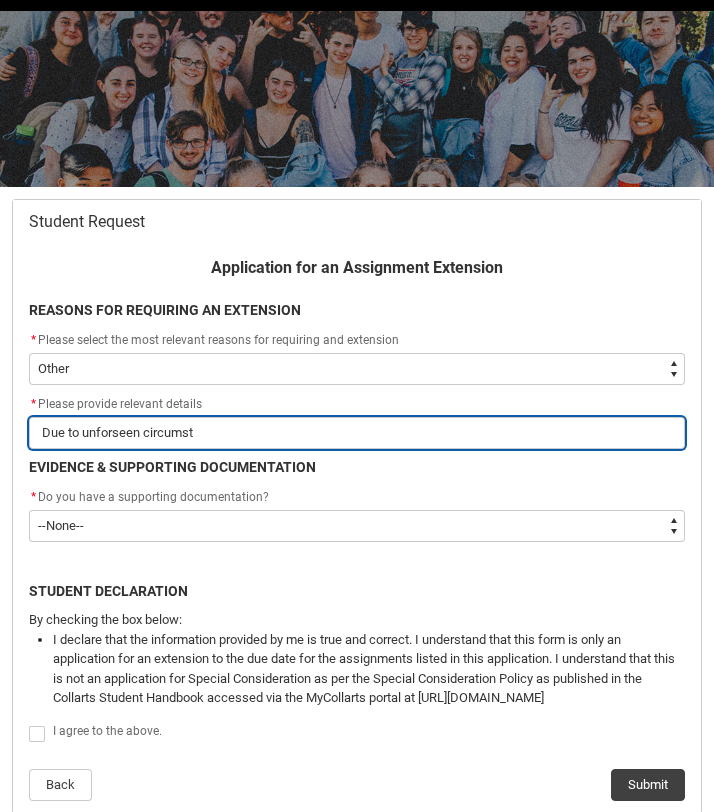 type on "Due to unforseen circumsta" 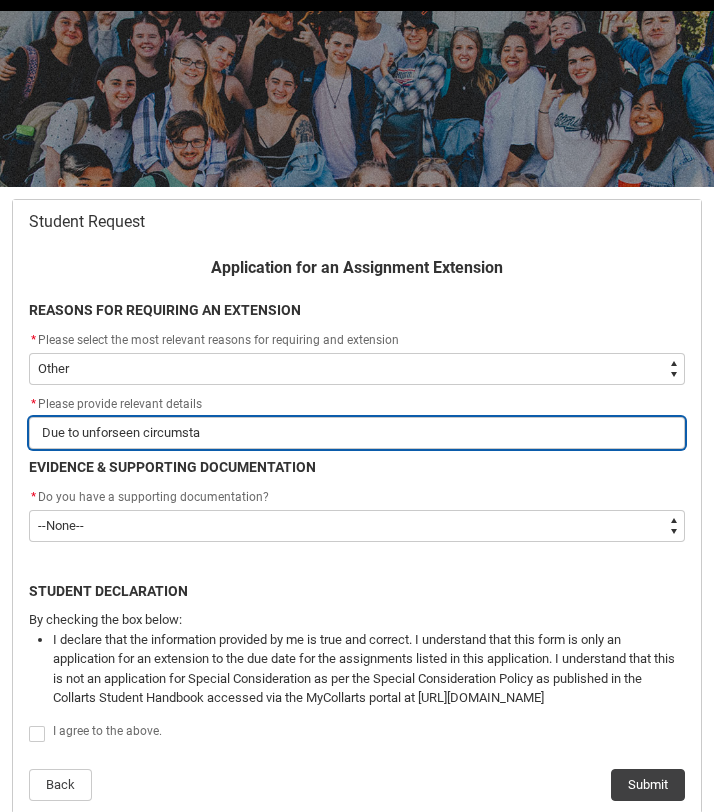 type on "Due to unforseen circumstan" 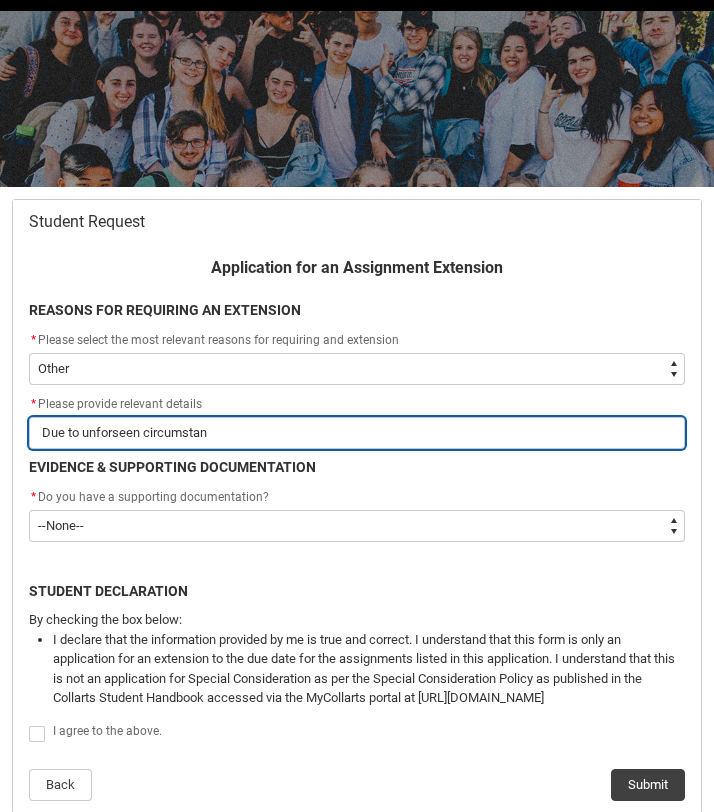type on "Due to unforseen circumstanf" 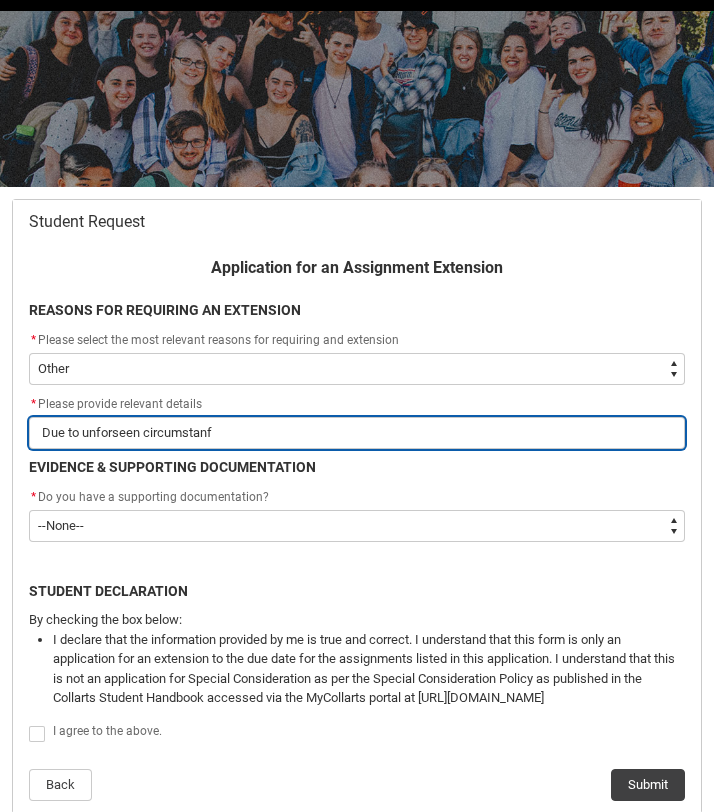 type on "Due to unforseen circumstanfe" 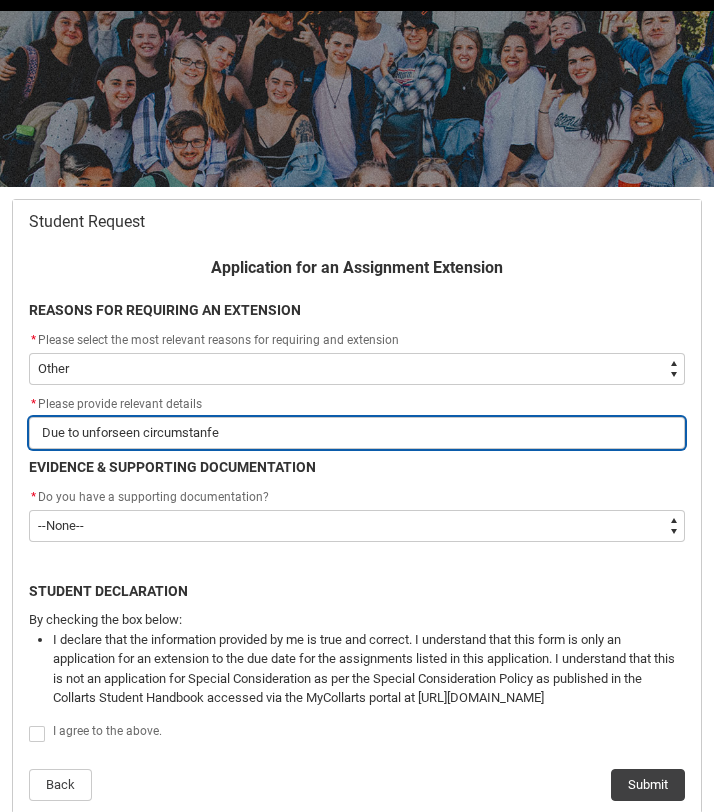 type on "Due to unforseen circumstanf" 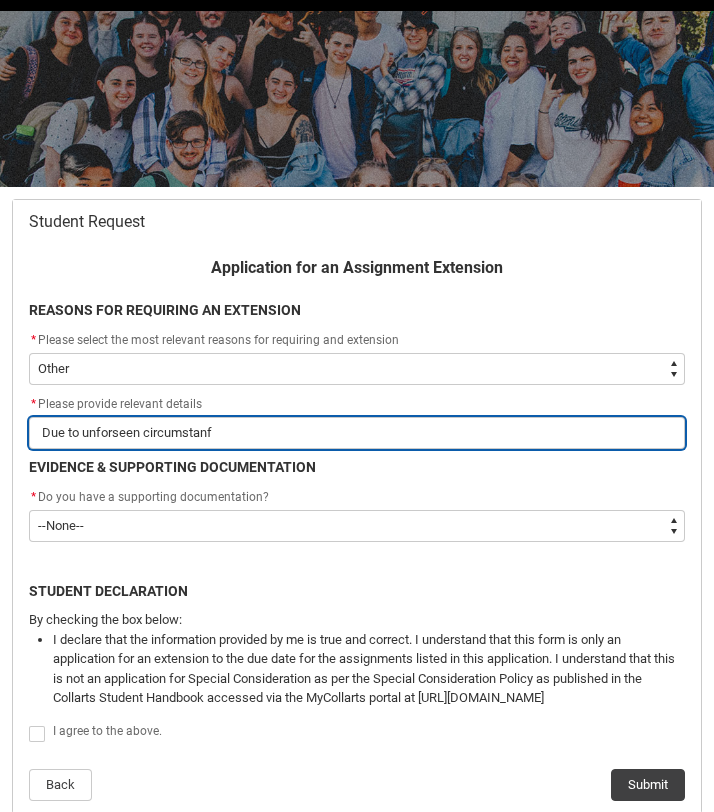 type on "Due to unforseen circumstan" 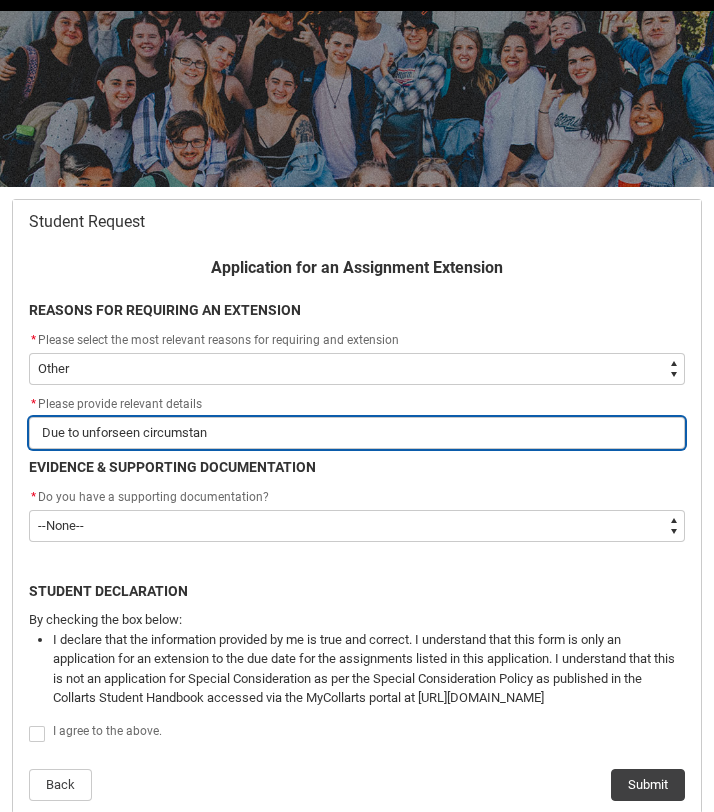 type on "Due to unforseen circumstanc" 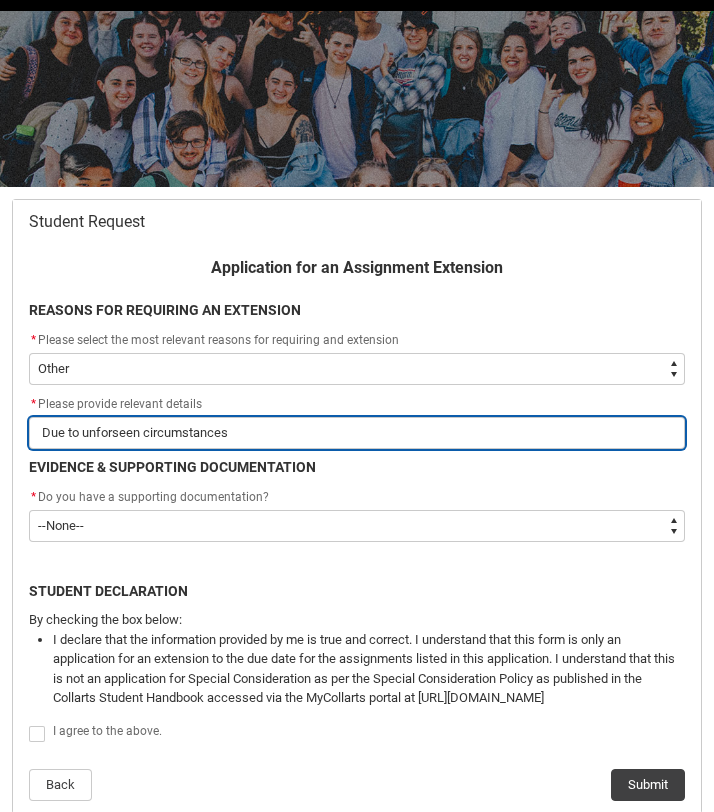 click on "Due to unforseen circumstances" at bounding box center [357, 433] 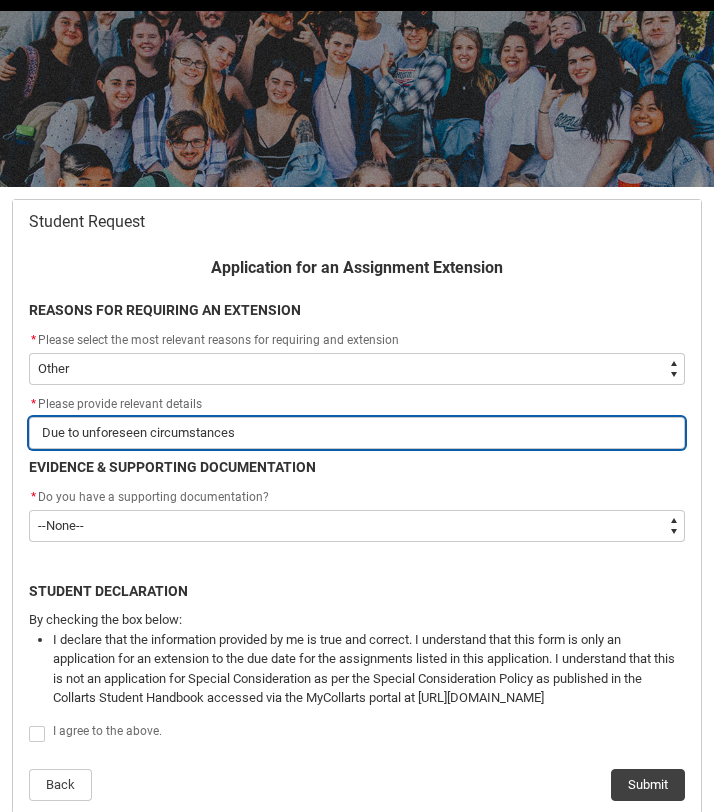 click on "Due to unforeseen circumstances" at bounding box center (357, 433) 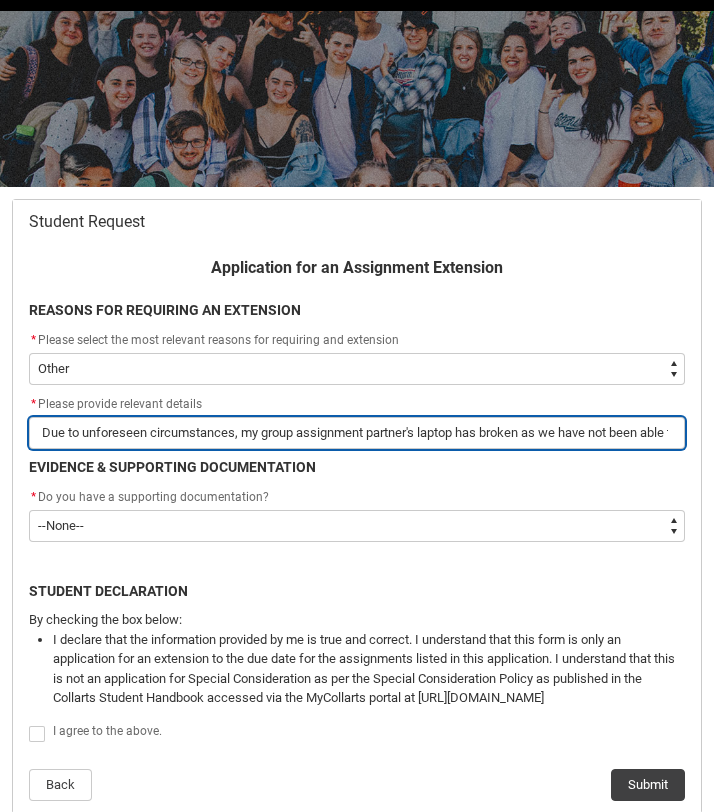 click on "Due to unforeseen circumstances, my group assignment partner's laptop has broken as we have not been able to work on the assignment. [PERSON_NAME] has given us approval" at bounding box center [357, 433] 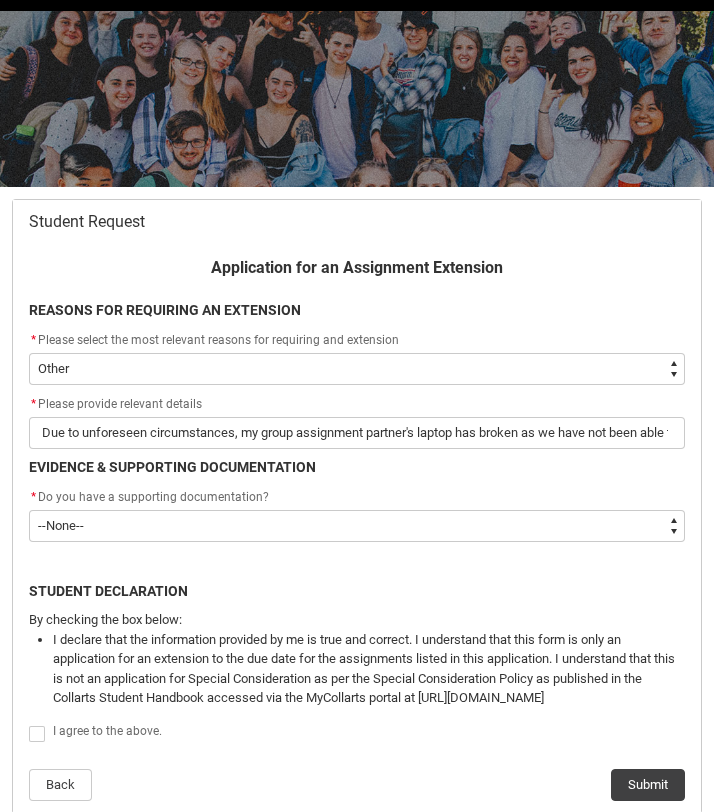 click on "* Do you have a supporting documentation? *   --None-- Yes No" 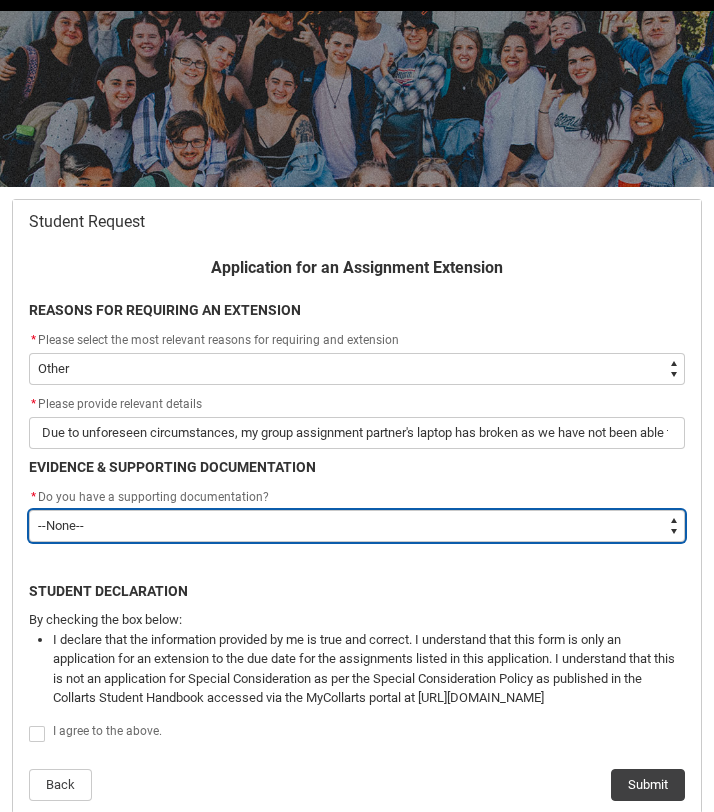 click on "--None-- Yes No" at bounding box center [357, 526] 